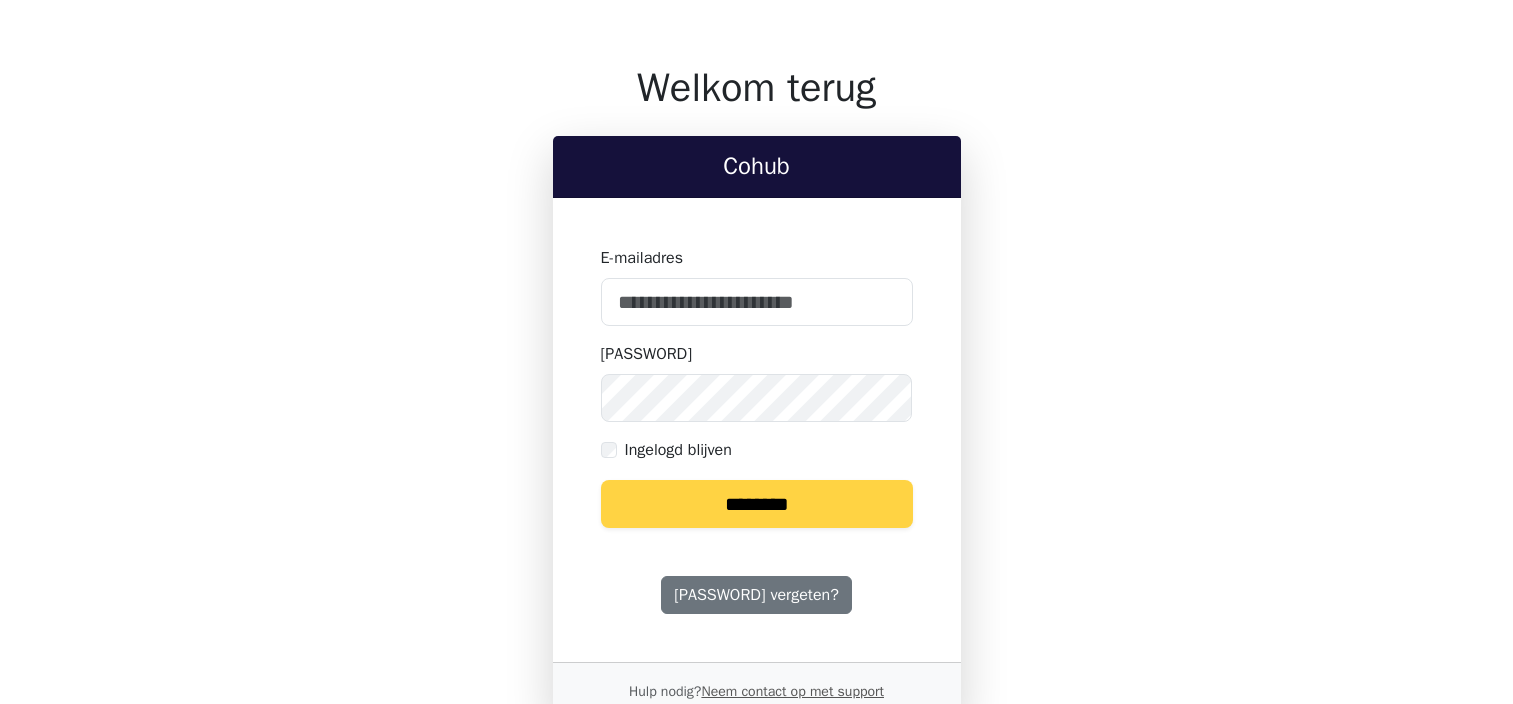 scroll, scrollTop: 0, scrollLeft: 0, axis: both 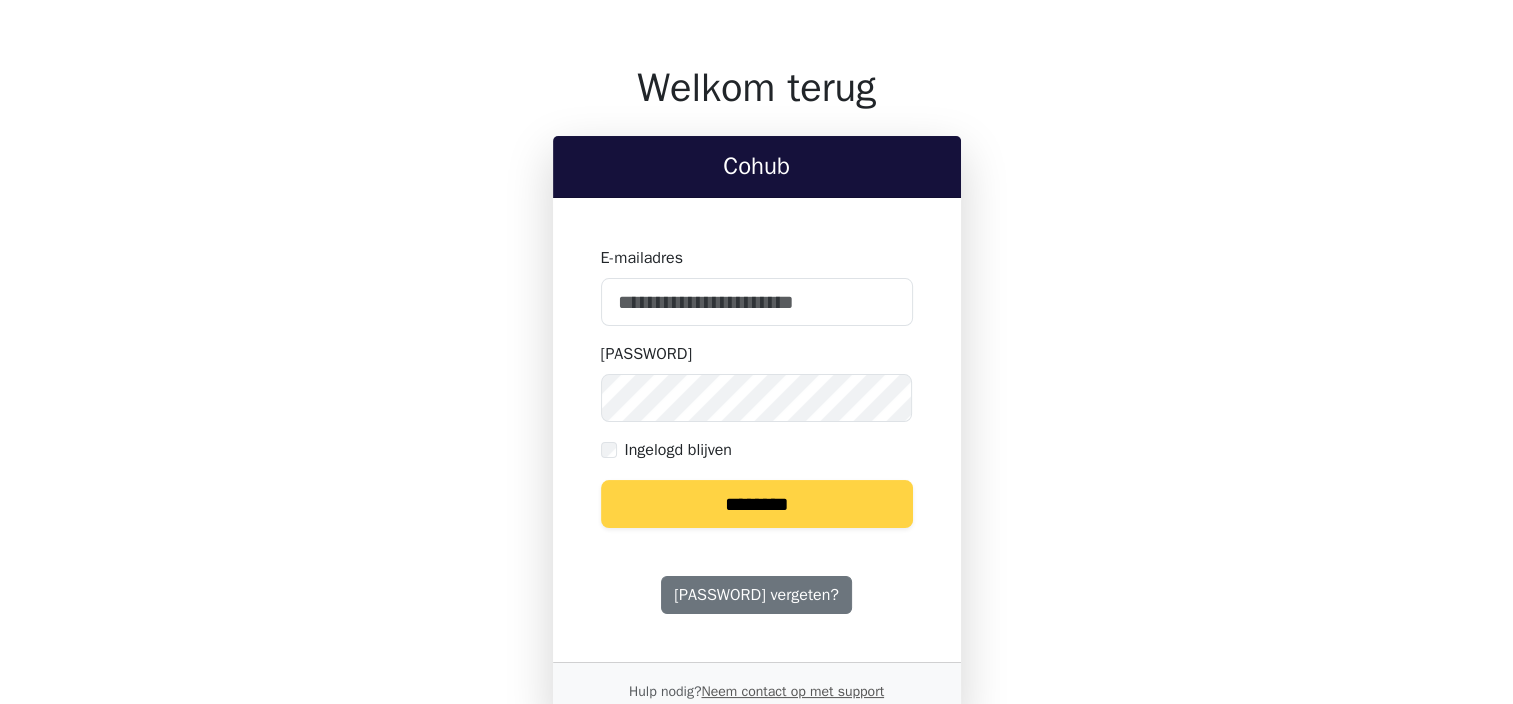 type on "**********" 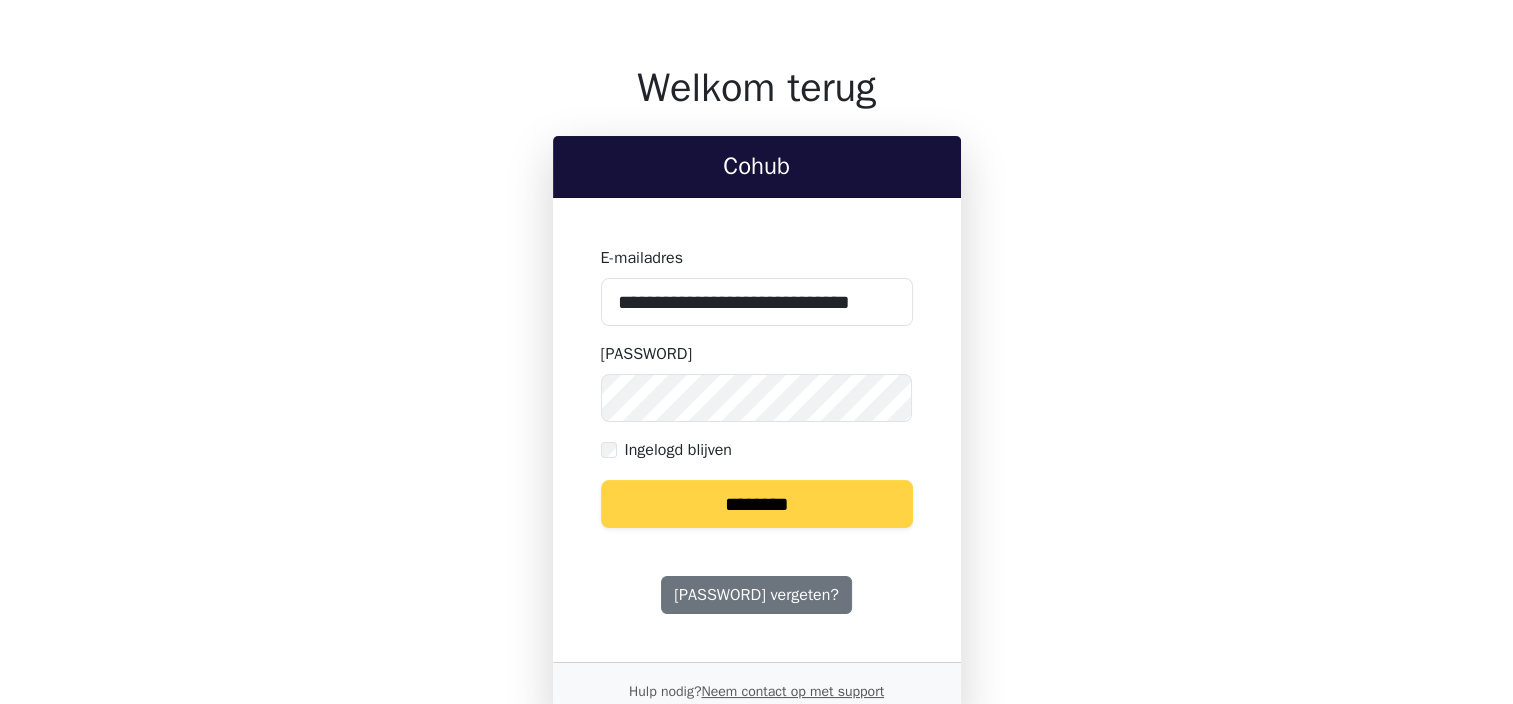 click on "********" at bounding box center [757, 504] 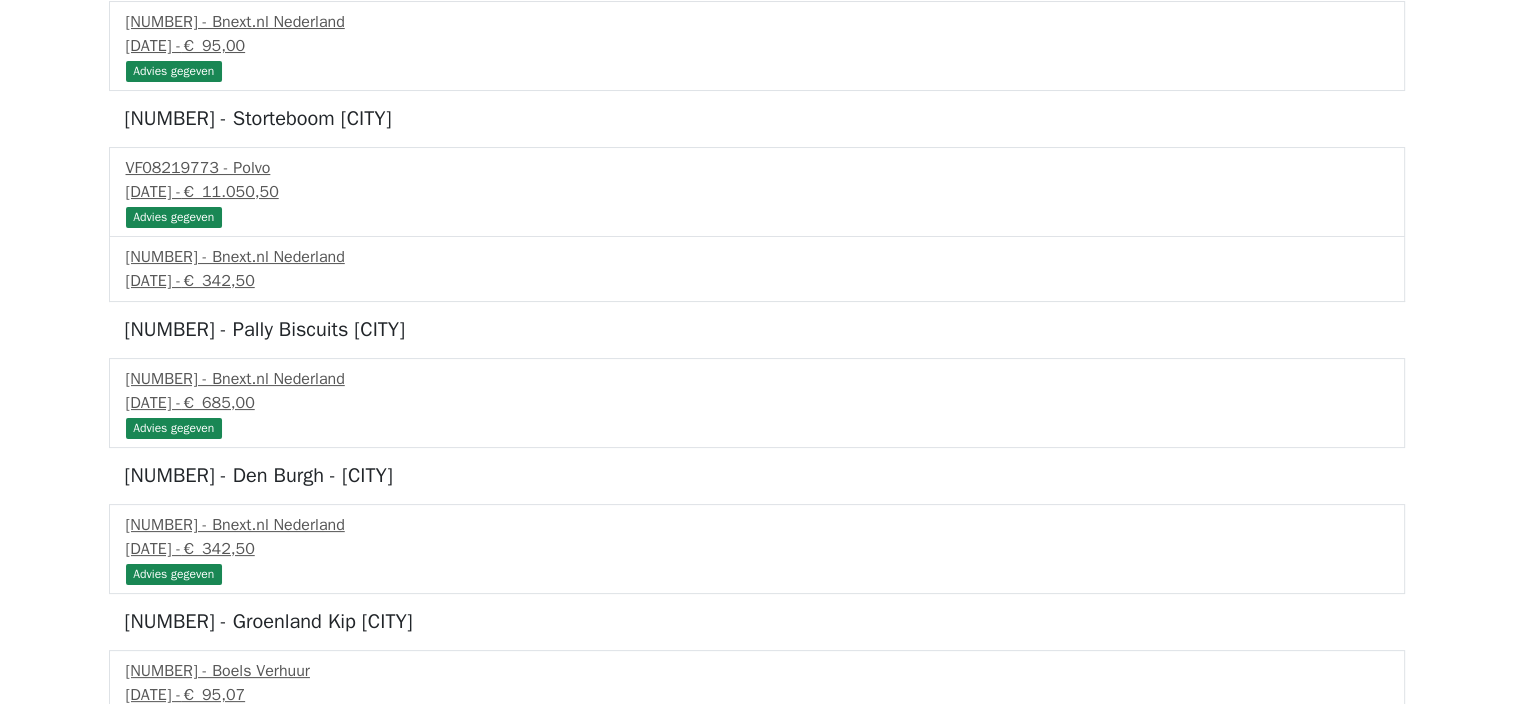 scroll, scrollTop: 400, scrollLeft: 0, axis: vertical 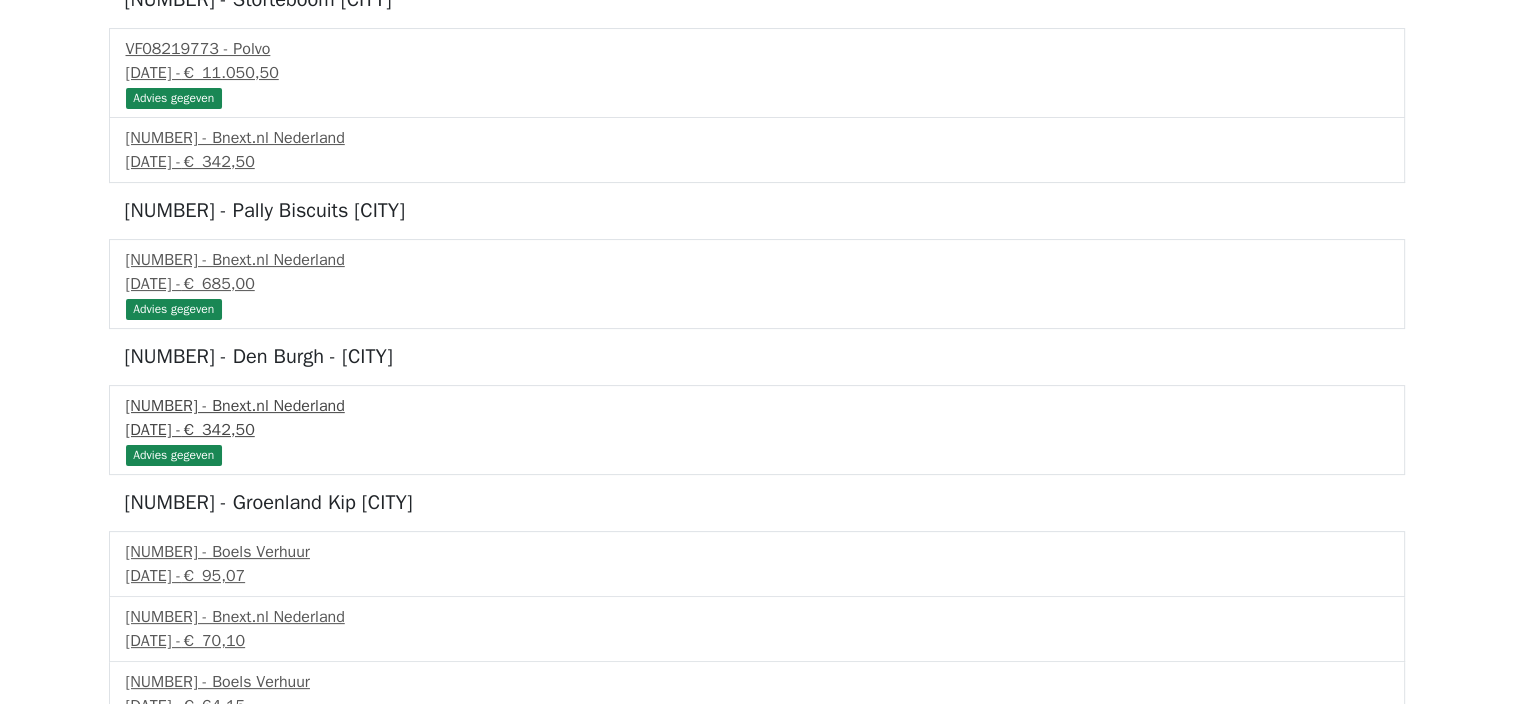click on "€ 342,50" at bounding box center (218, 430) 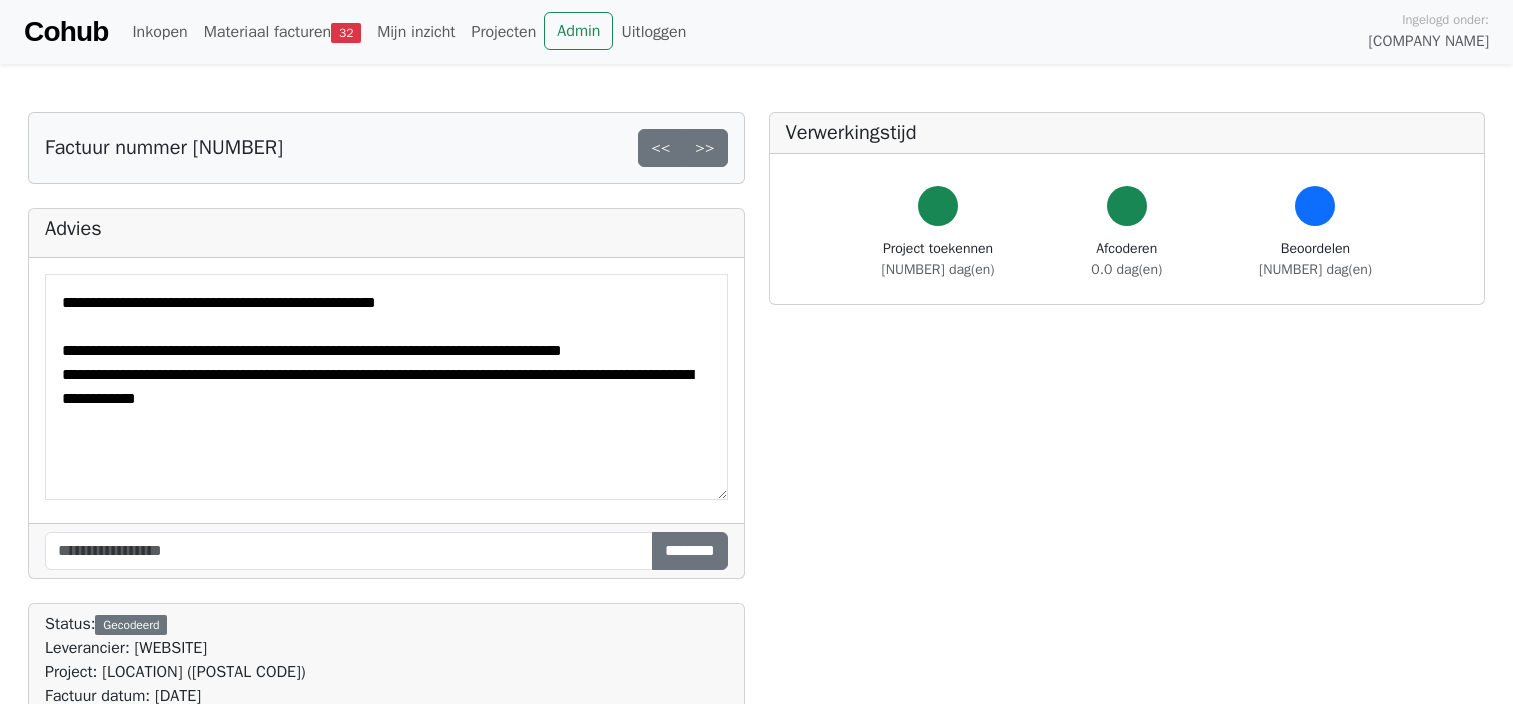 scroll, scrollTop: 0, scrollLeft: 0, axis: both 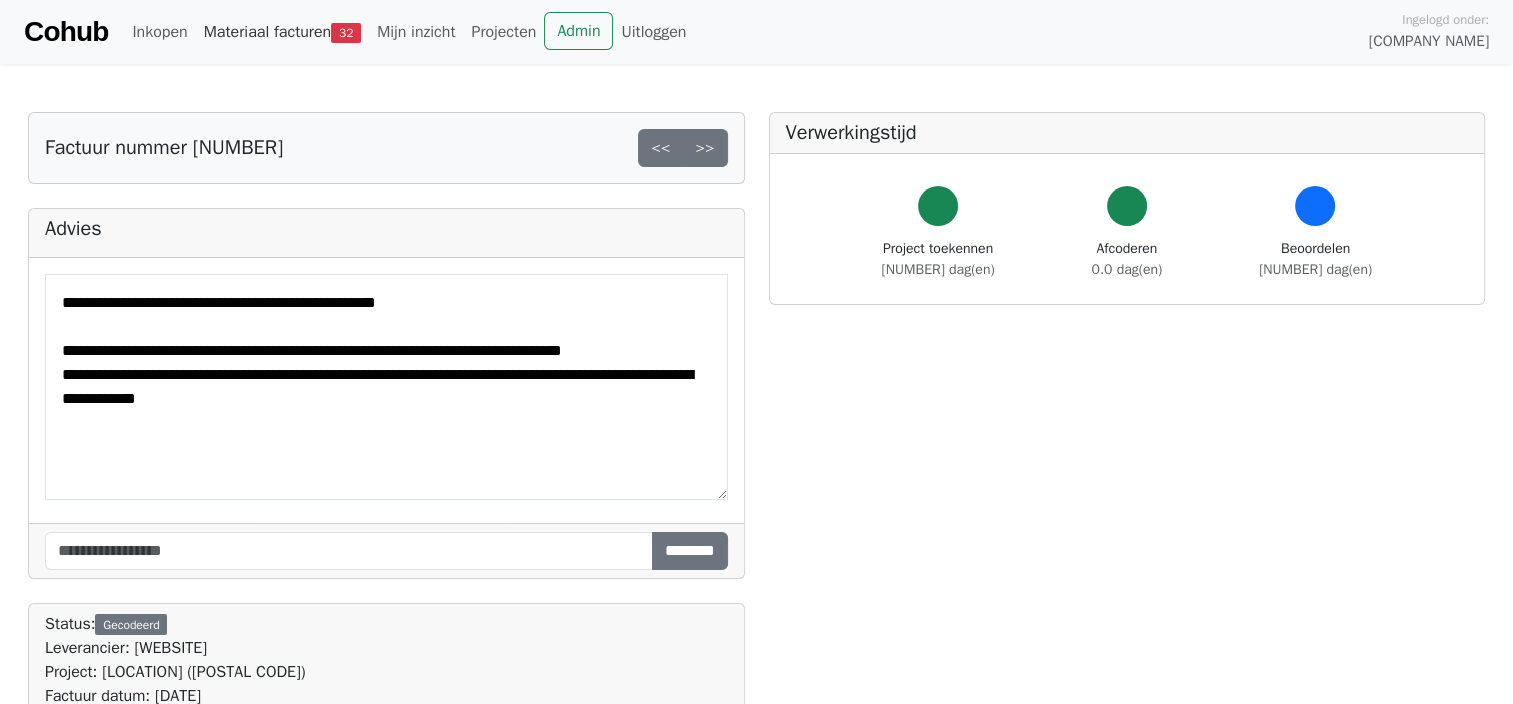 click on "Materiaal facturen [NUMBER]" at bounding box center (282, 32) 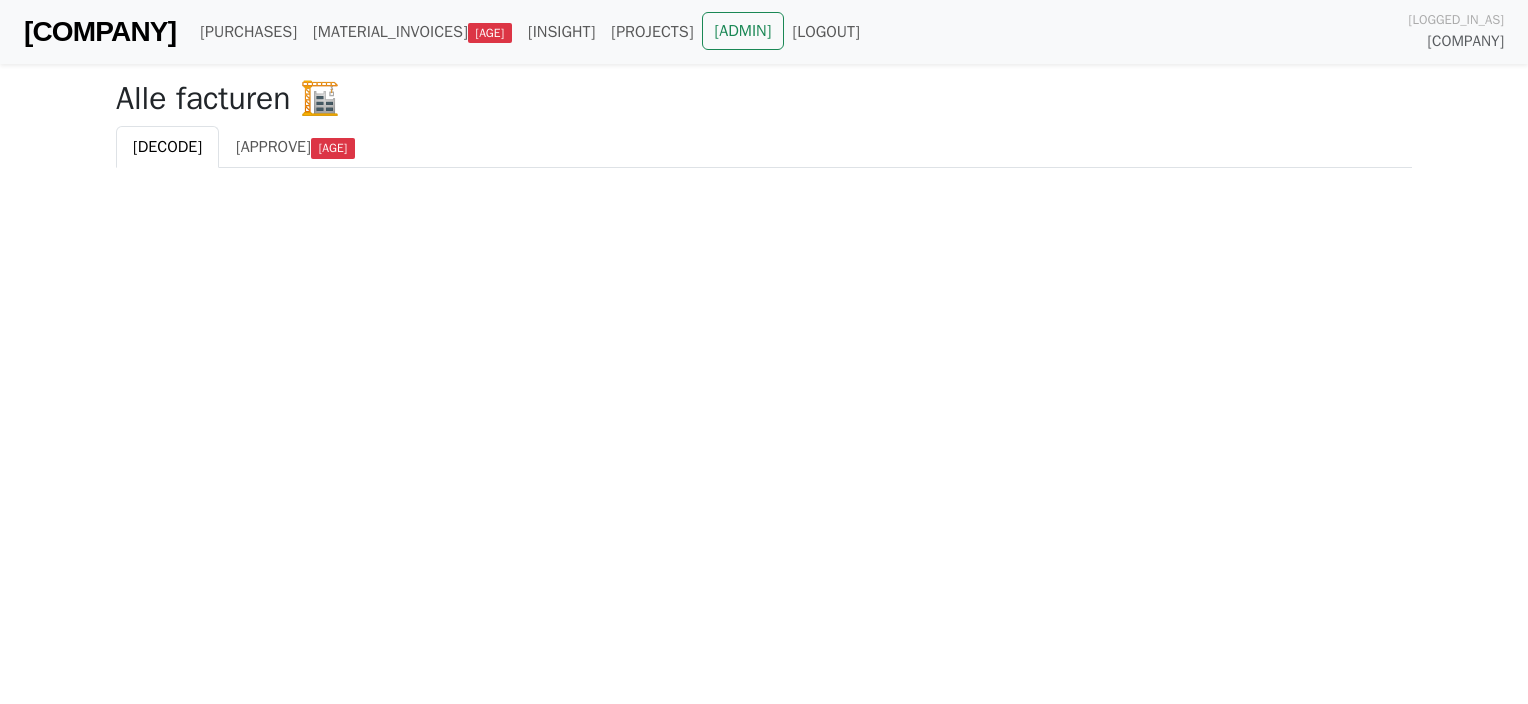 scroll, scrollTop: 0, scrollLeft: 0, axis: both 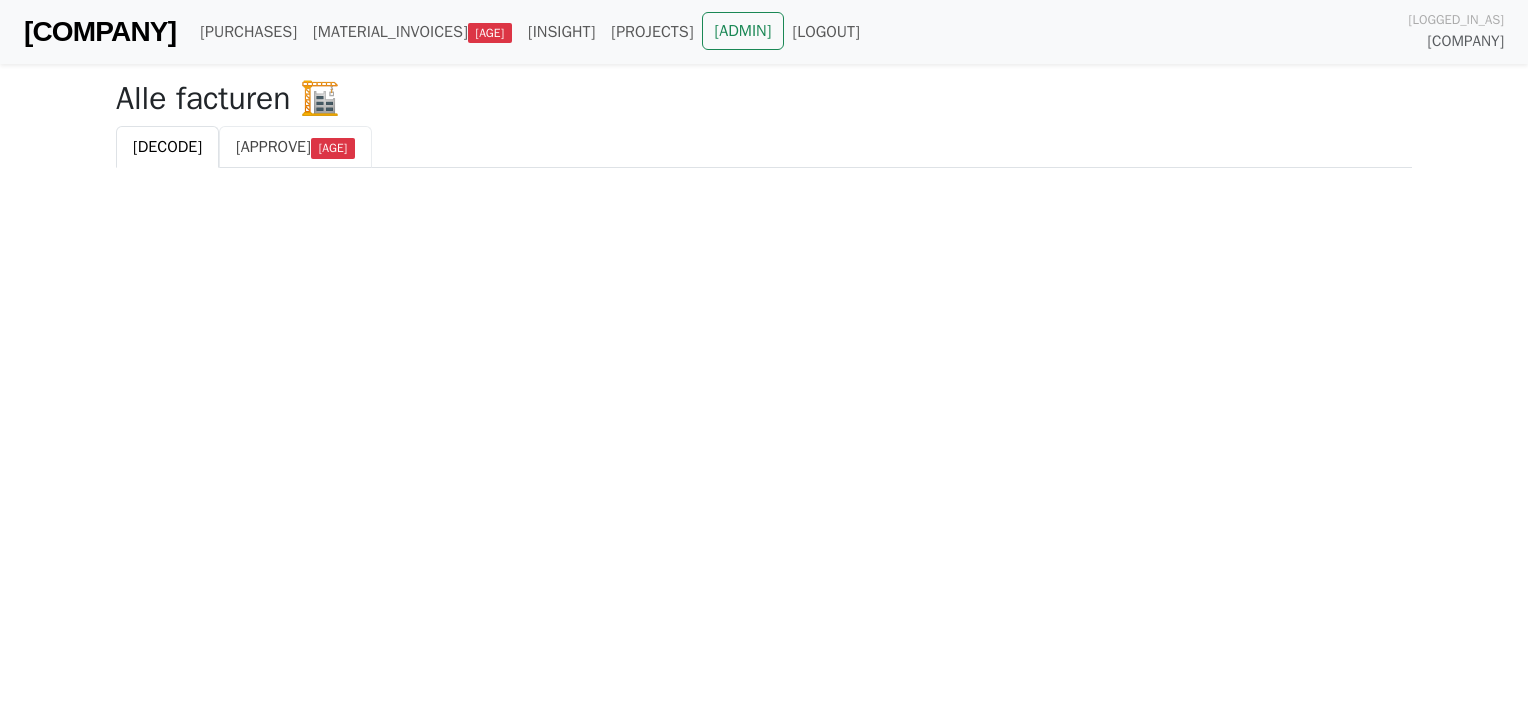click on "Goedkeuren" at bounding box center [273, 147] 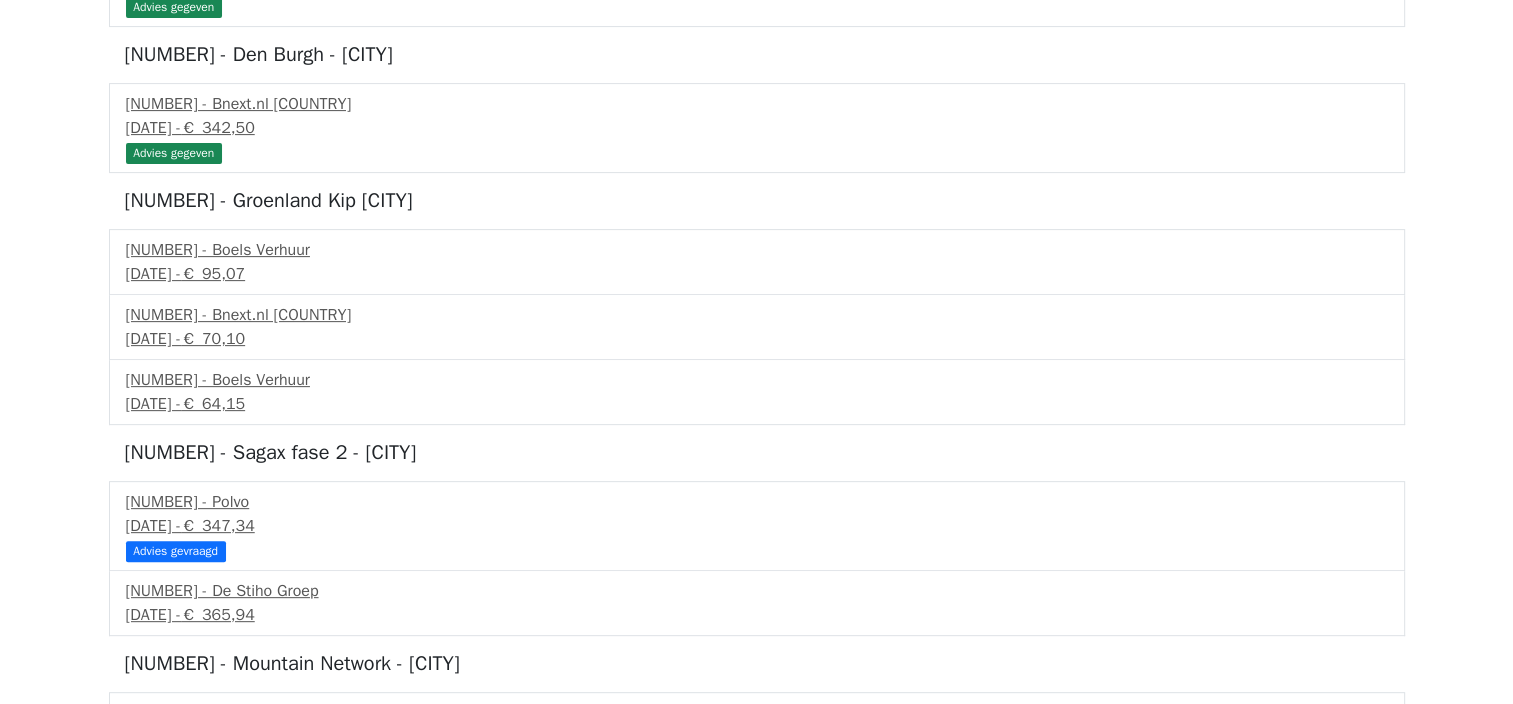 scroll, scrollTop: 900, scrollLeft: 0, axis: vertical 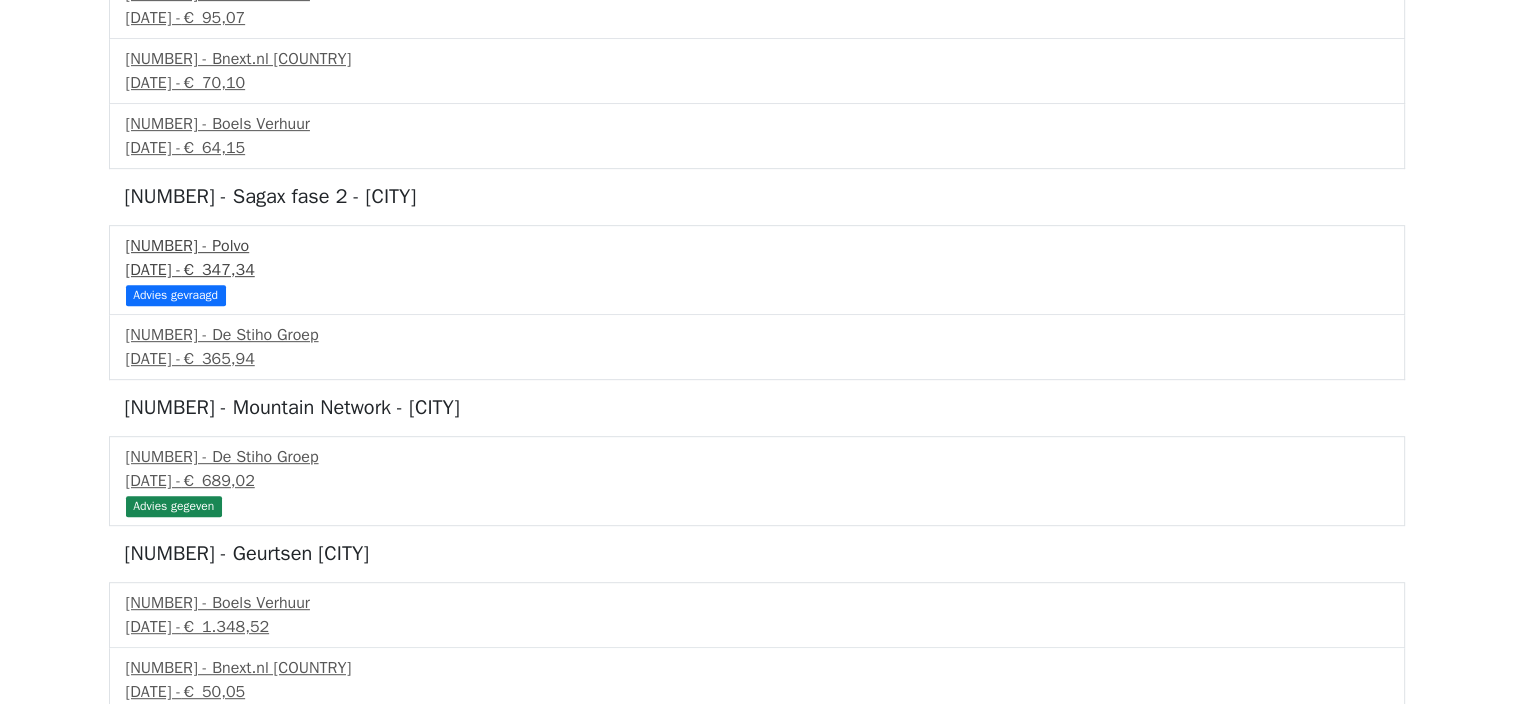 click on "[DATE] -  [PRICE]" at bounding box center (757, 270) 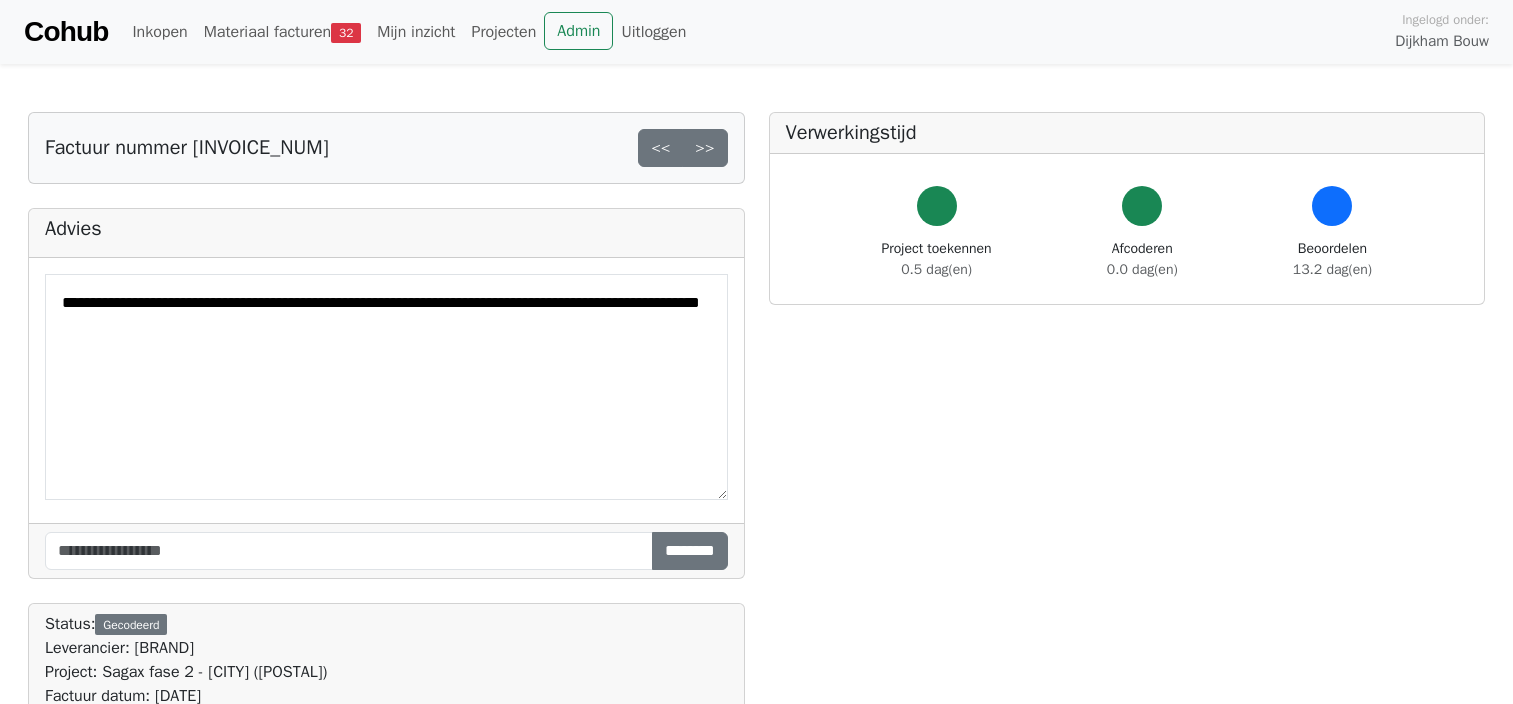 scroll, scrollTop: 0, scrollLeft: 0, axis: both 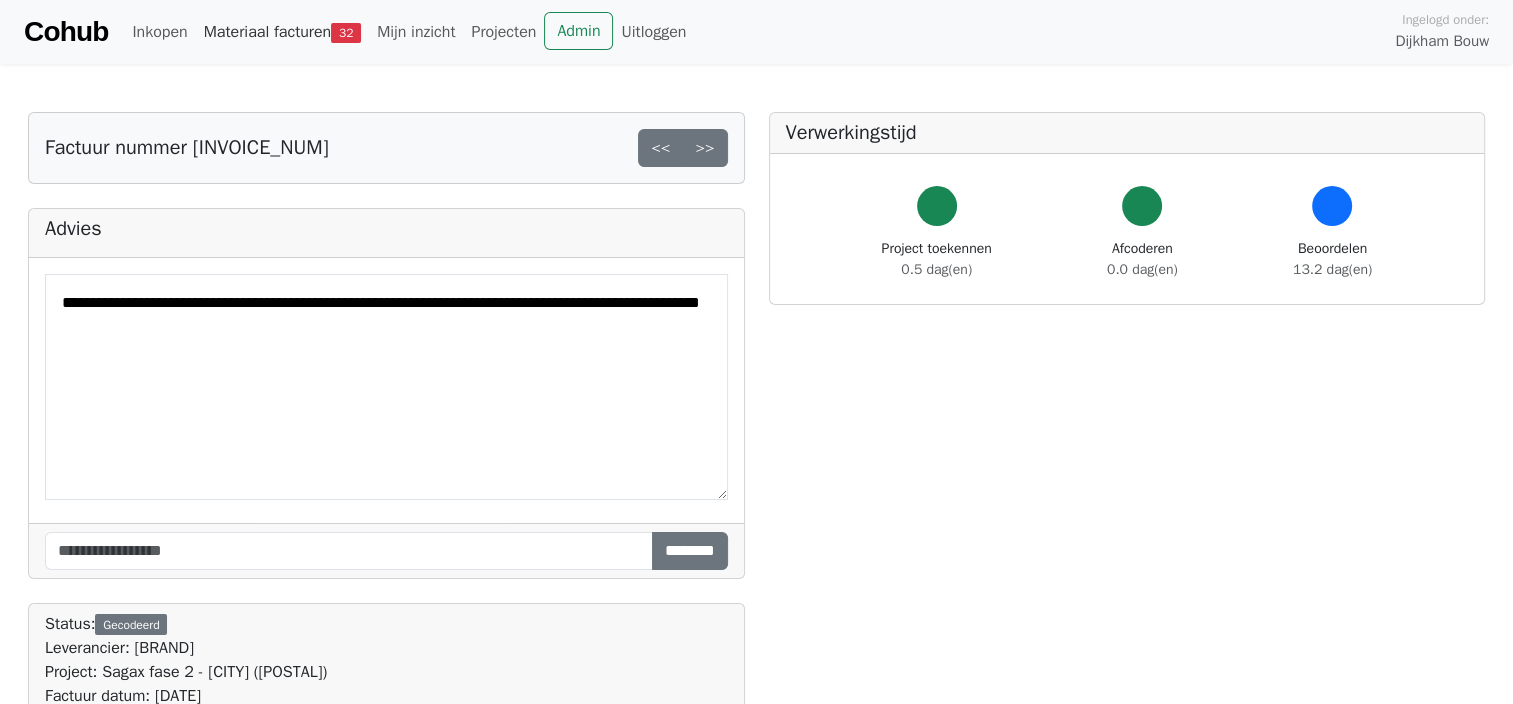 click on "Materiaal facturen [NUMBER]" at bounding box center (282, 32) 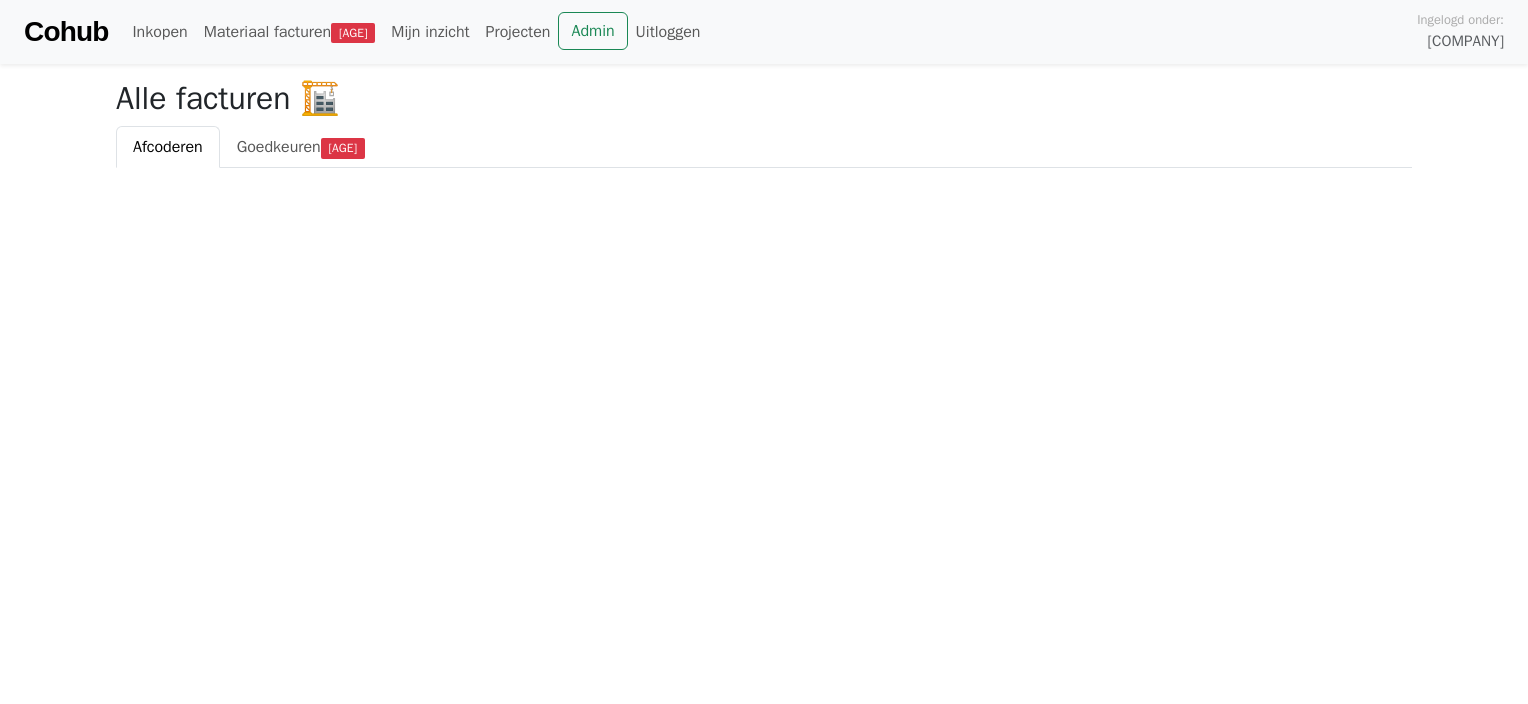 scroll, scrollTop: 0, scrollLeft: 0, axis: both 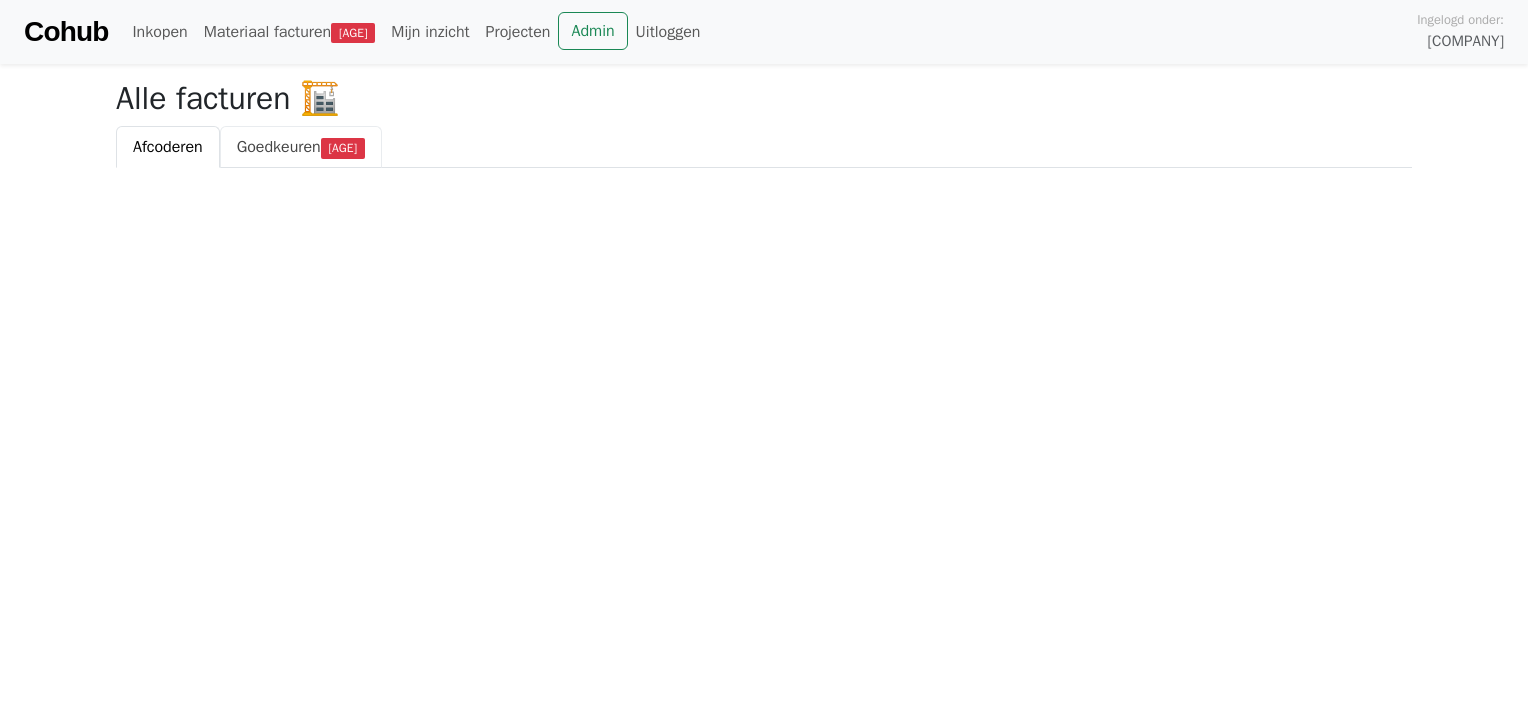 click on "Goedkeuren" at bounding box center (279, 147) 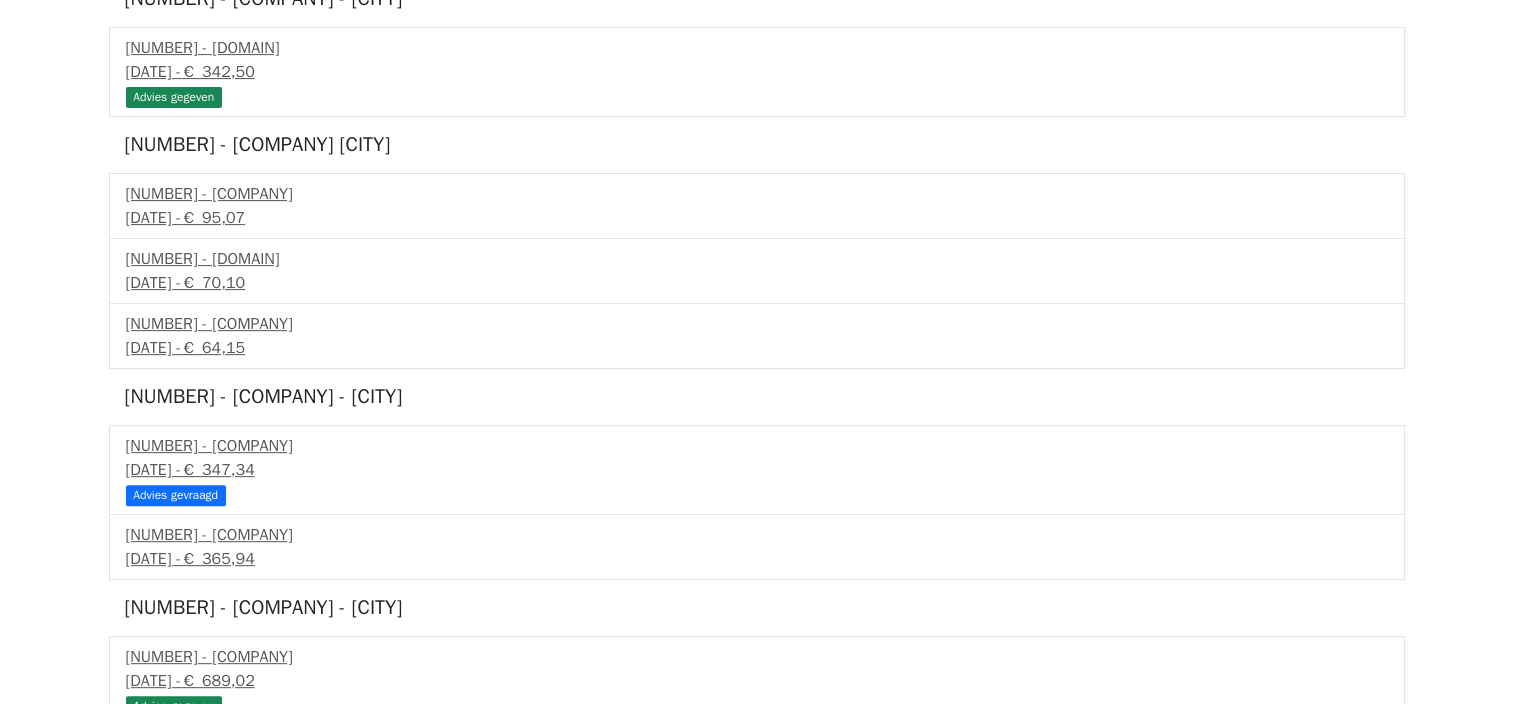 scroll, scrollTop: 800, scrollLeft: 0, axis: vertical 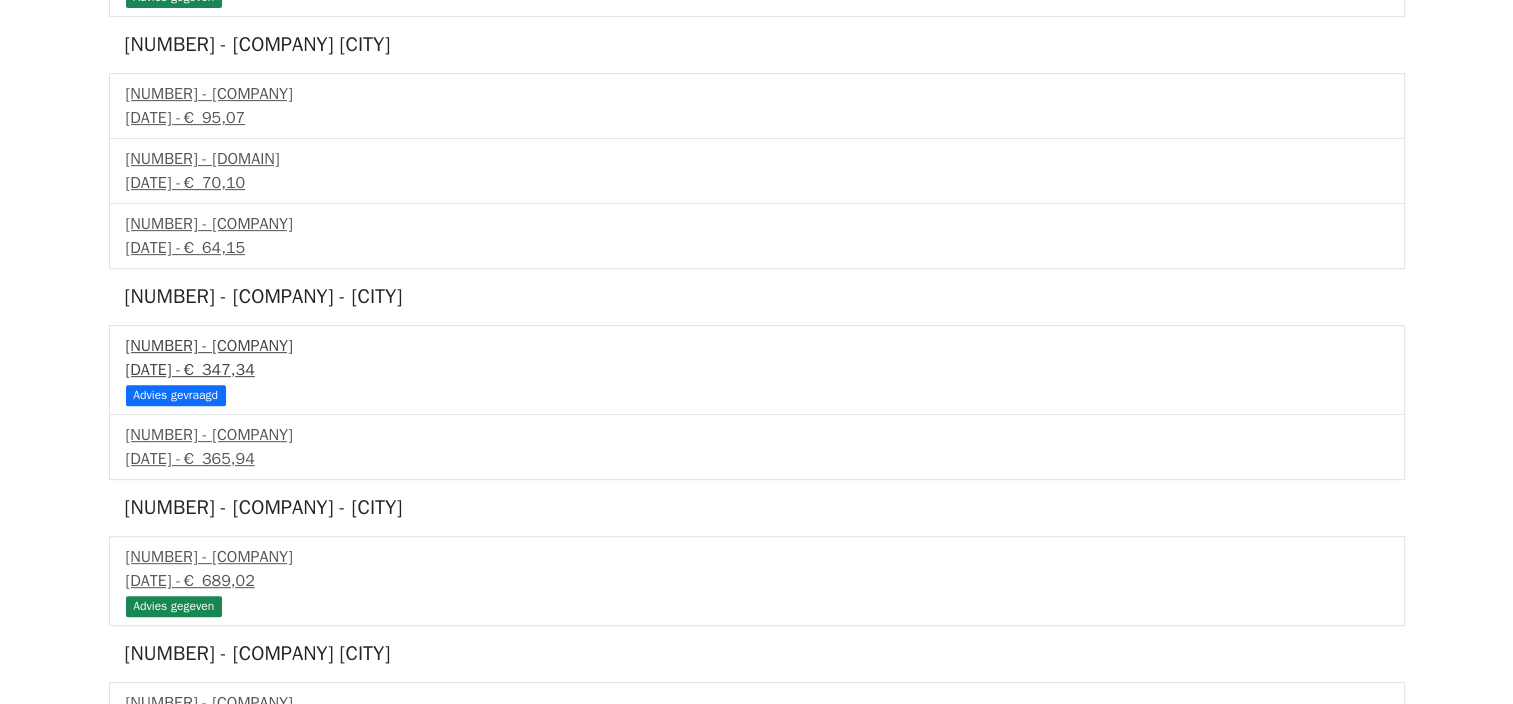 click on "[DATE] - € [AMOUNT]" at bounding box center (757, 370) 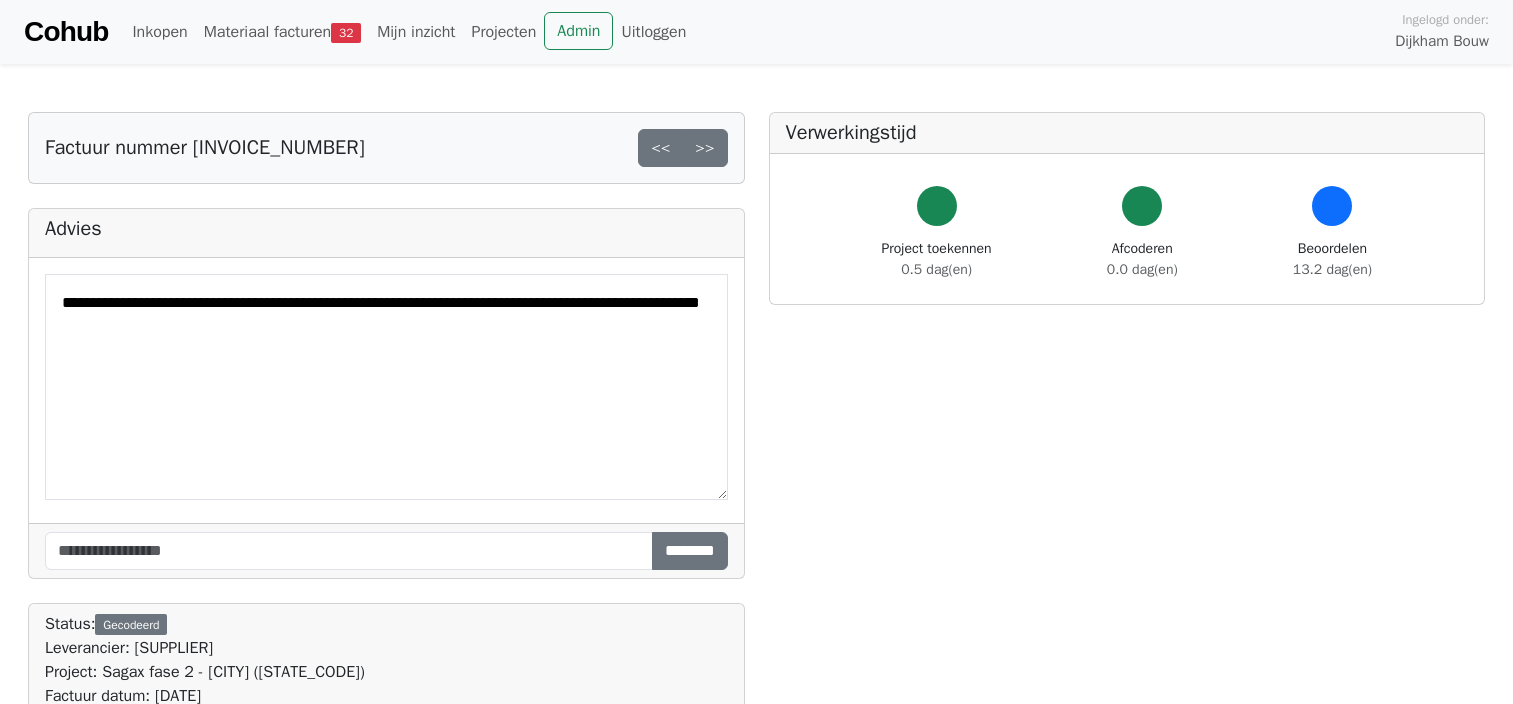 scroll, scrollTop: 0, scrollLeft: 0, axis: both 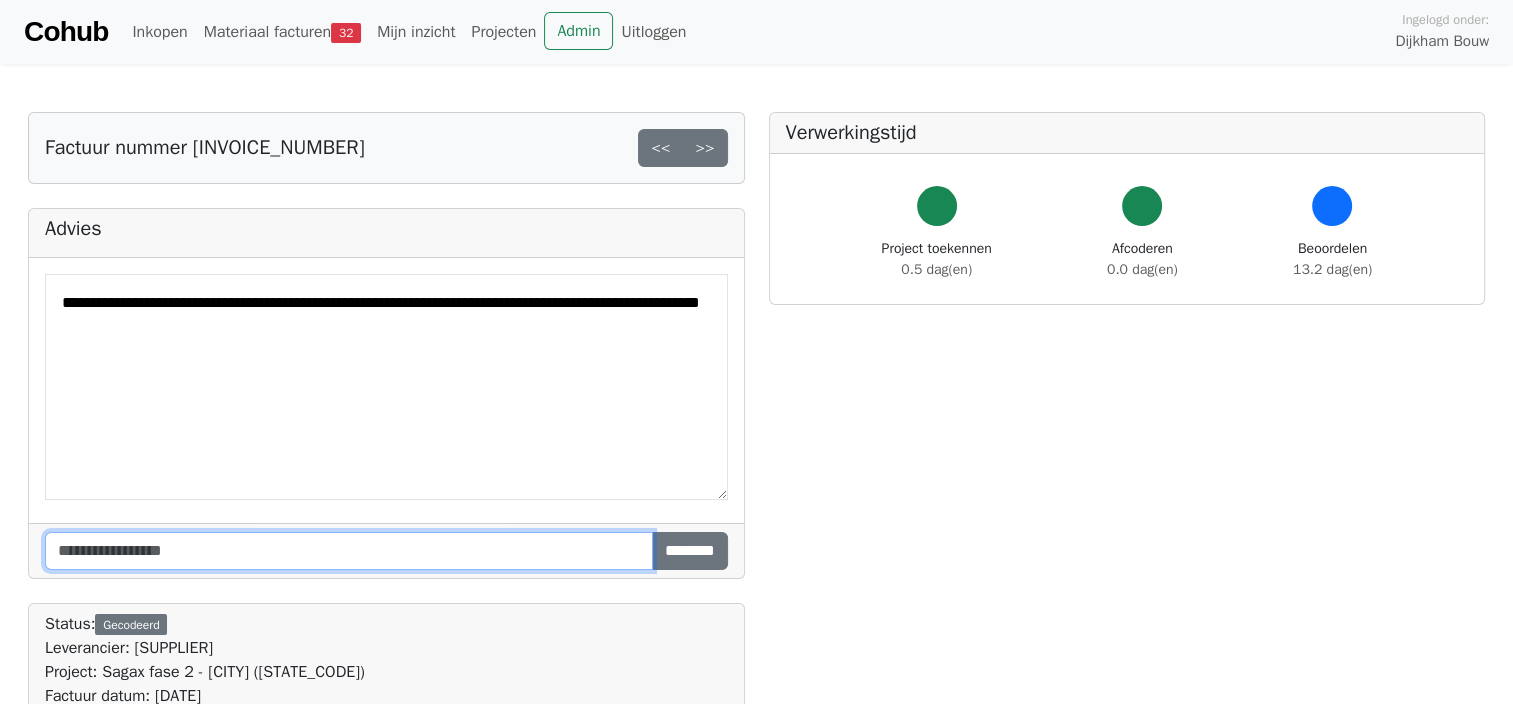 click at bounding box center [349, 551] 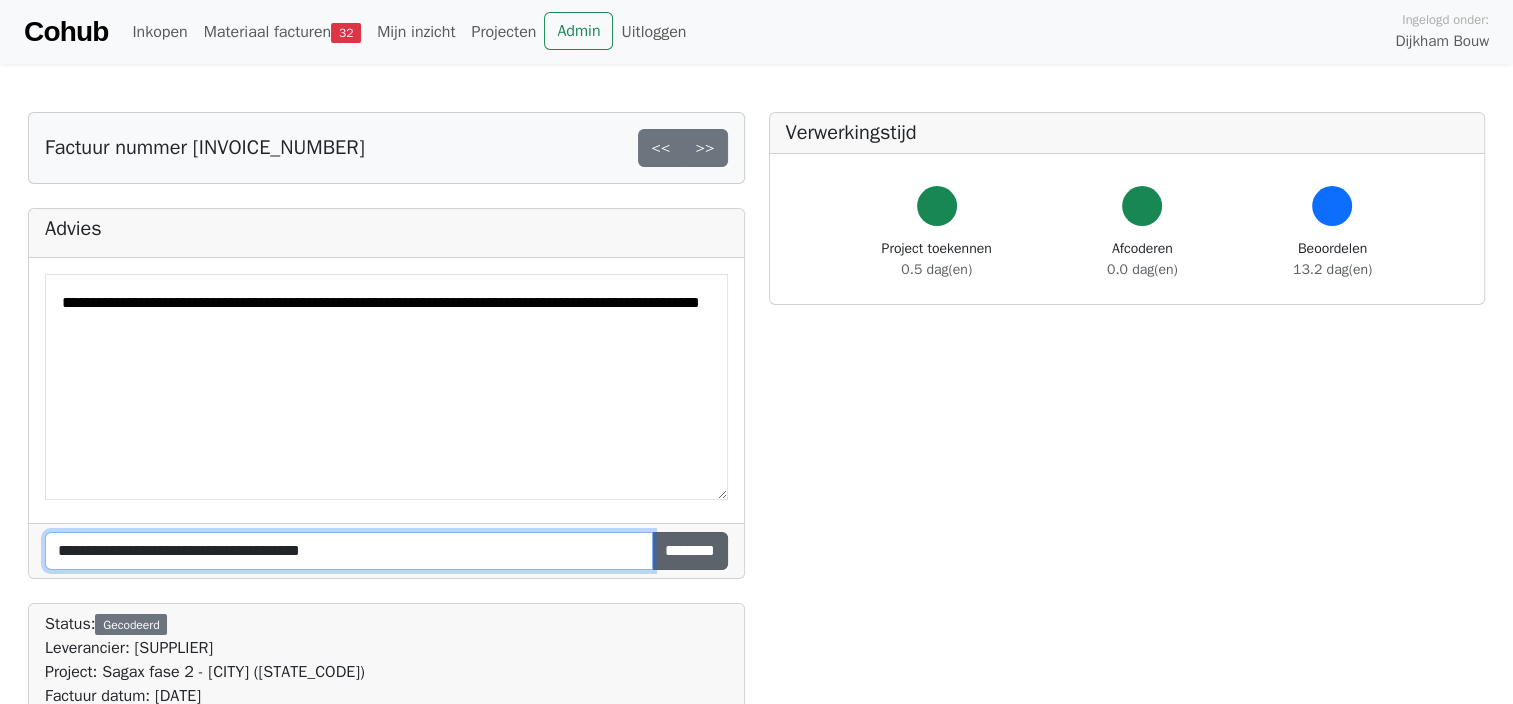 type on "**********" 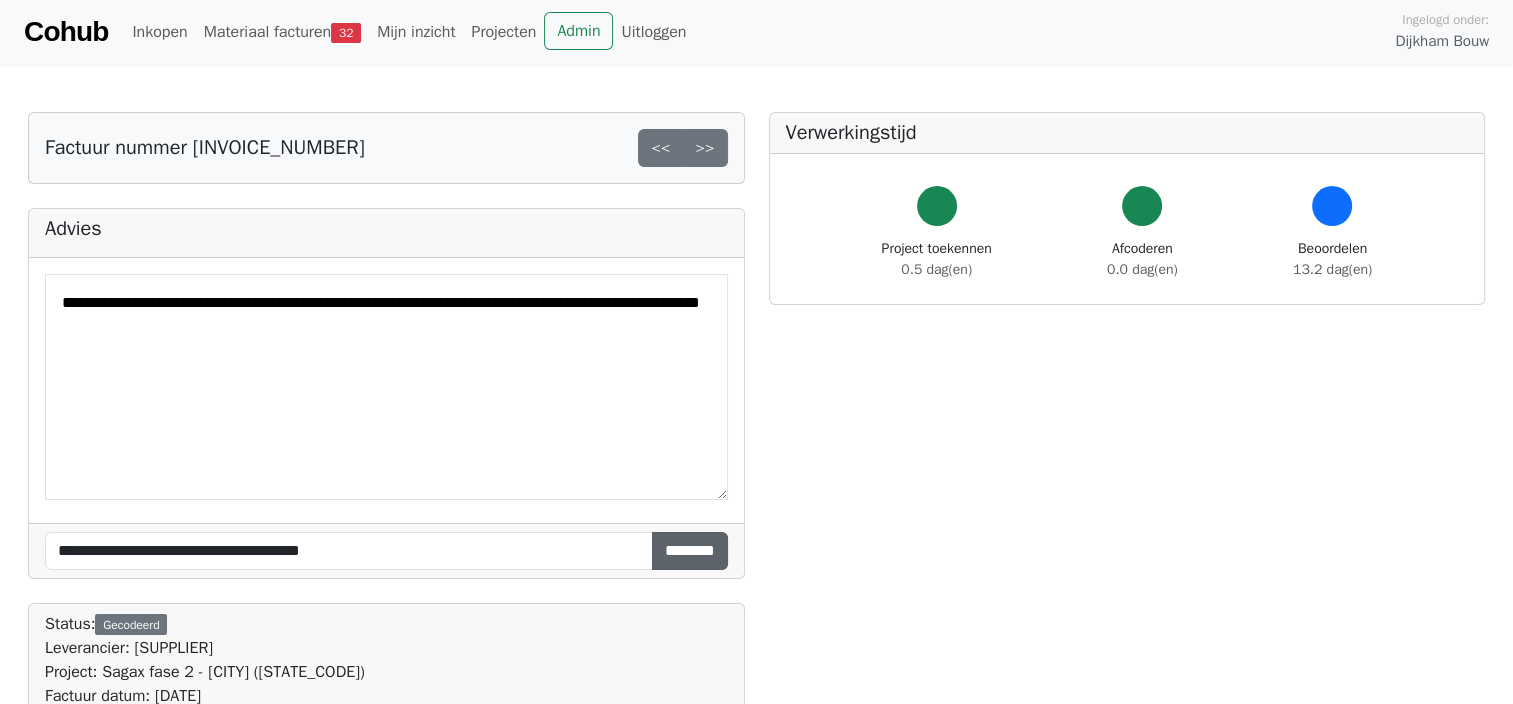 click on "********" at bounding box center (690, 551) 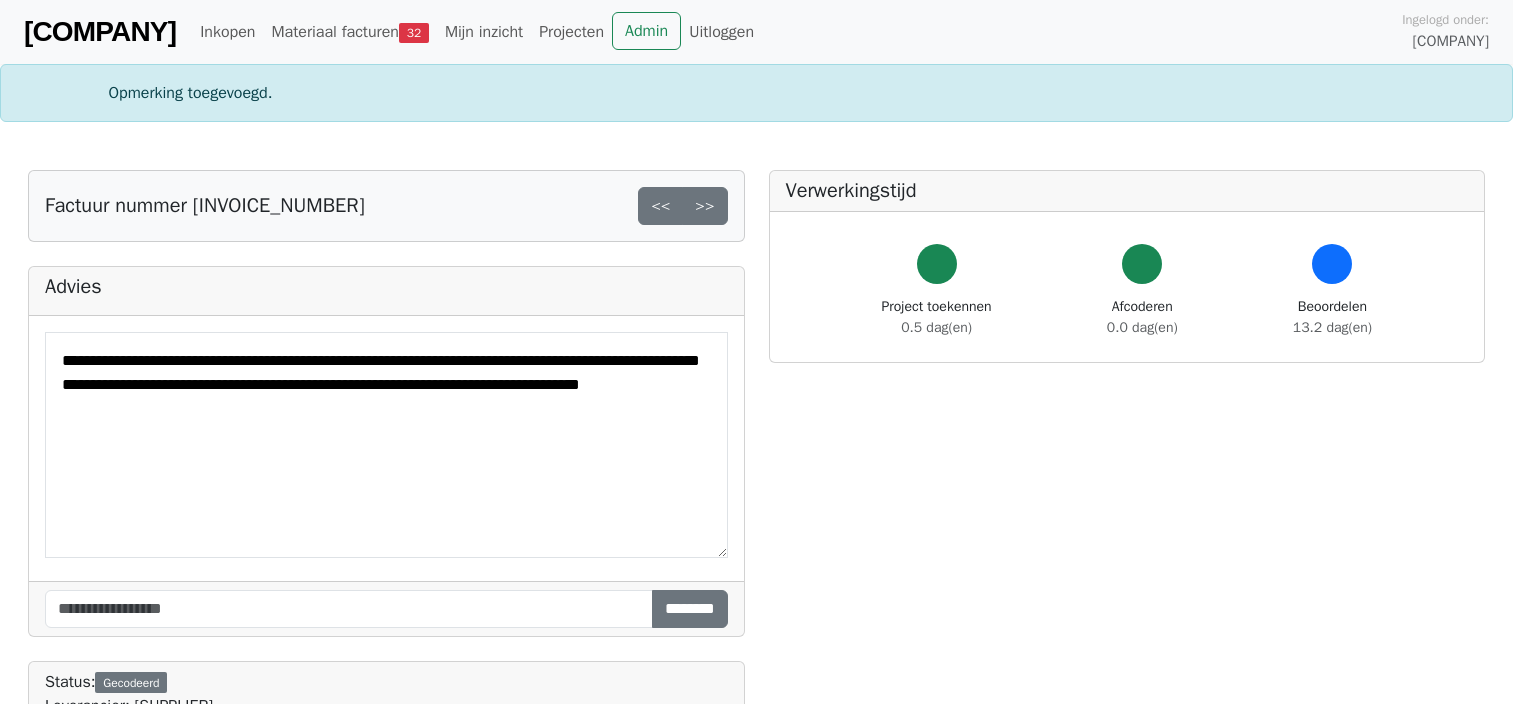 scroll, scrollTop: 0, scrollLeft: 0, axis: both 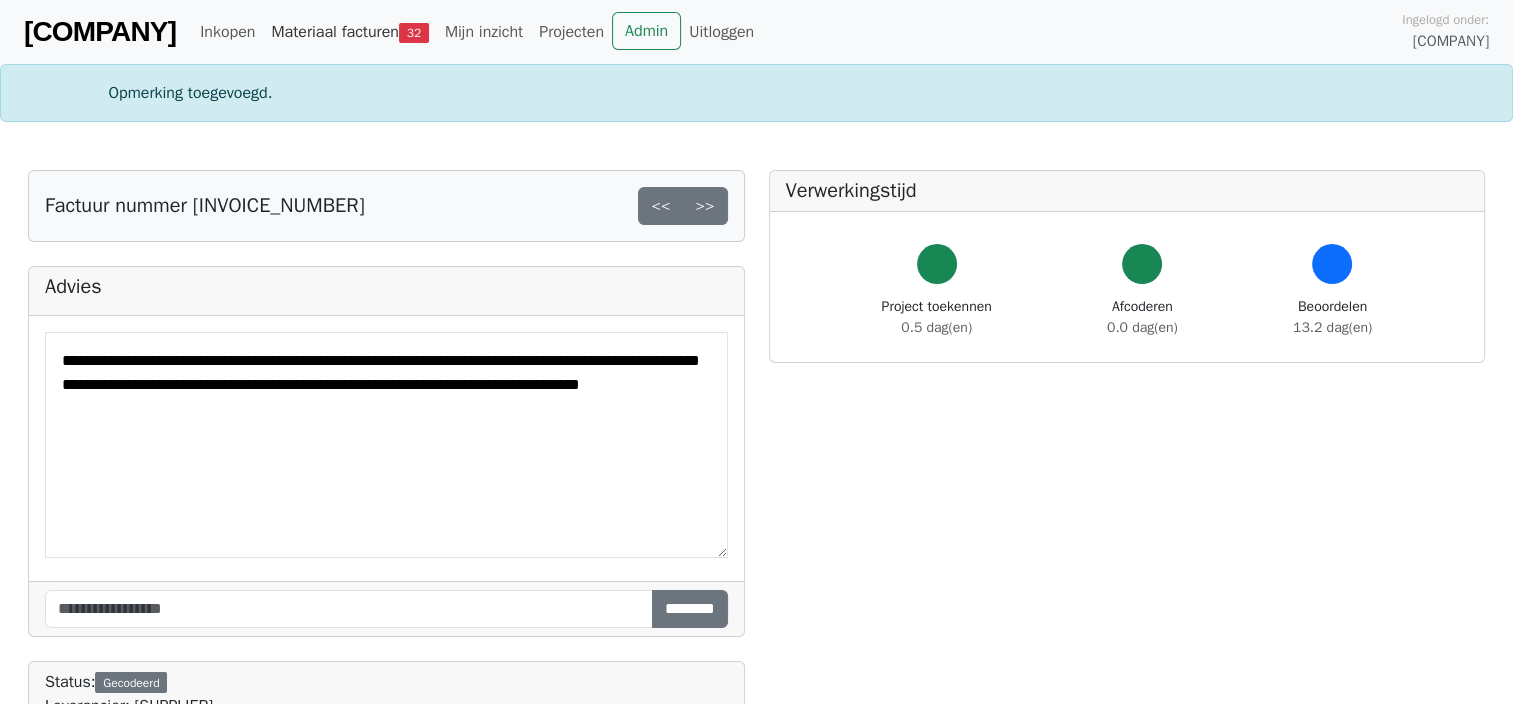 click on "Materiaal facturen  32" at bounding box center [349, 32] 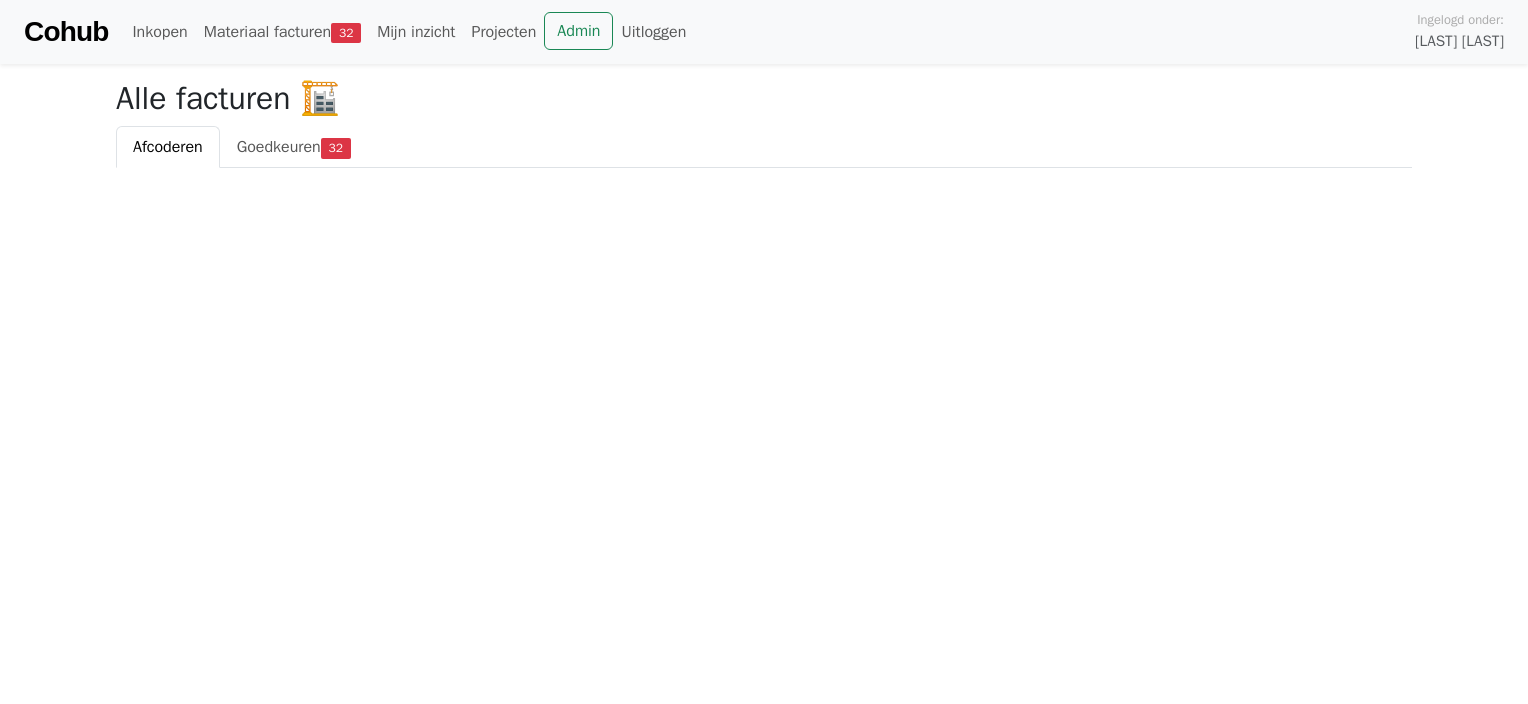scroll, scrollTop: 0, scrollLeft: 0, axis: both 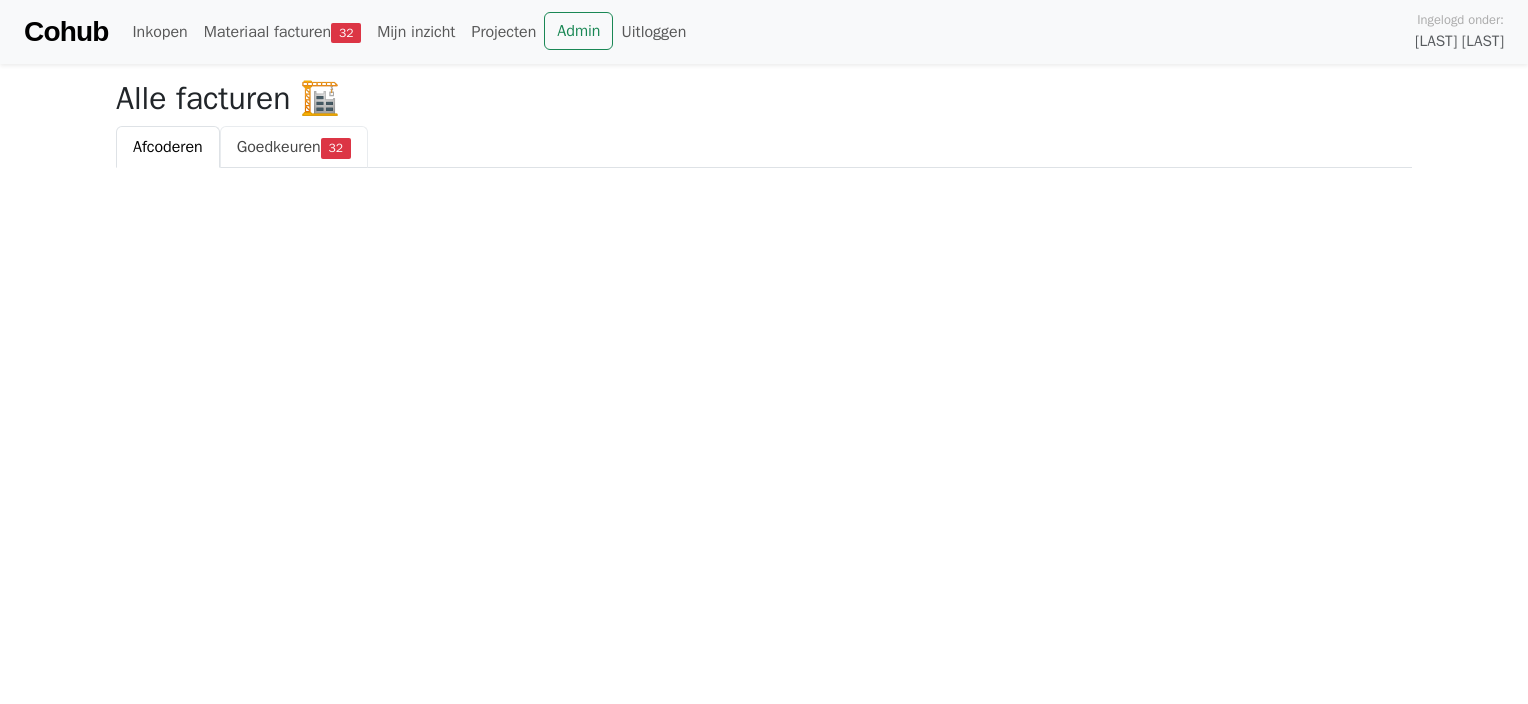 click on "Goedkeuren" at bounding box center (279, 147) 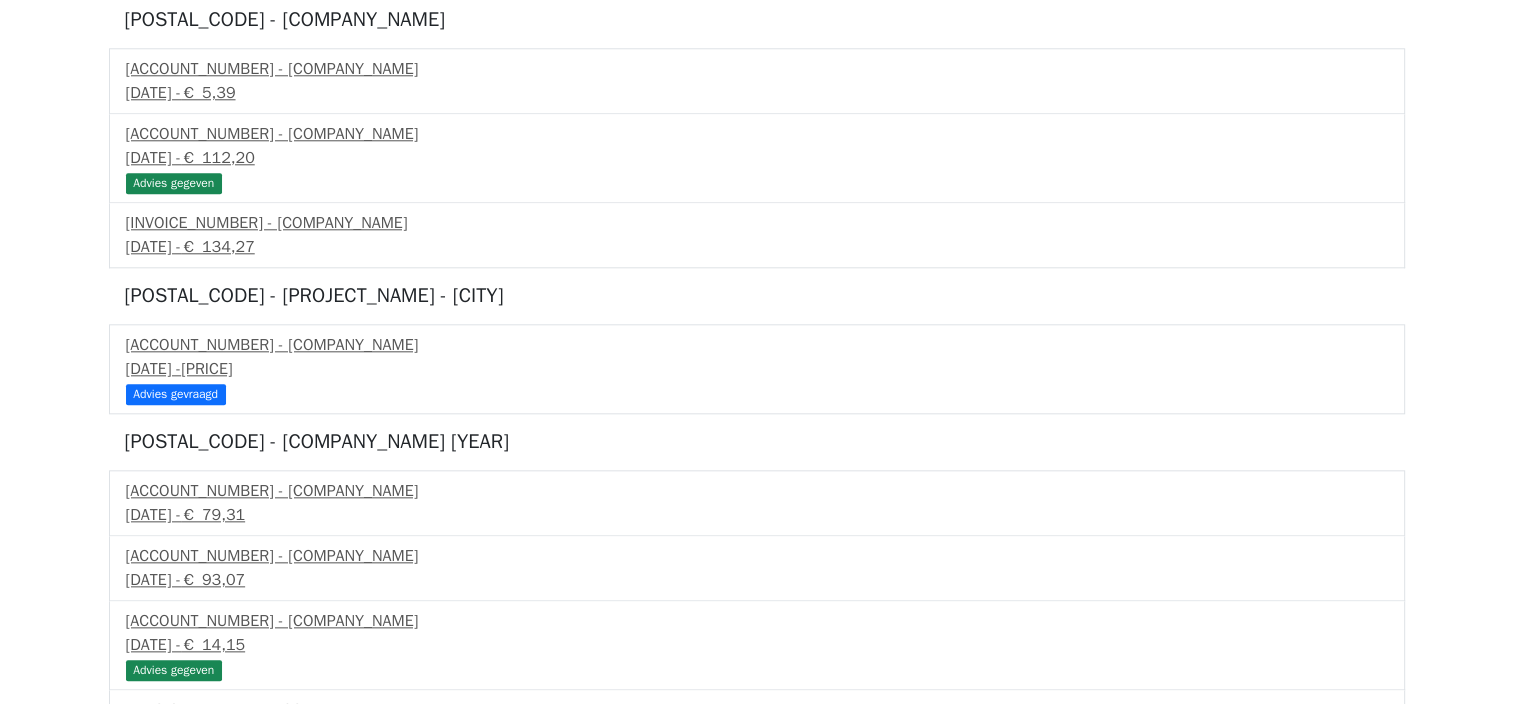 scroll, scrollTop: 2100, scrollLeft: 0, axis: vertical 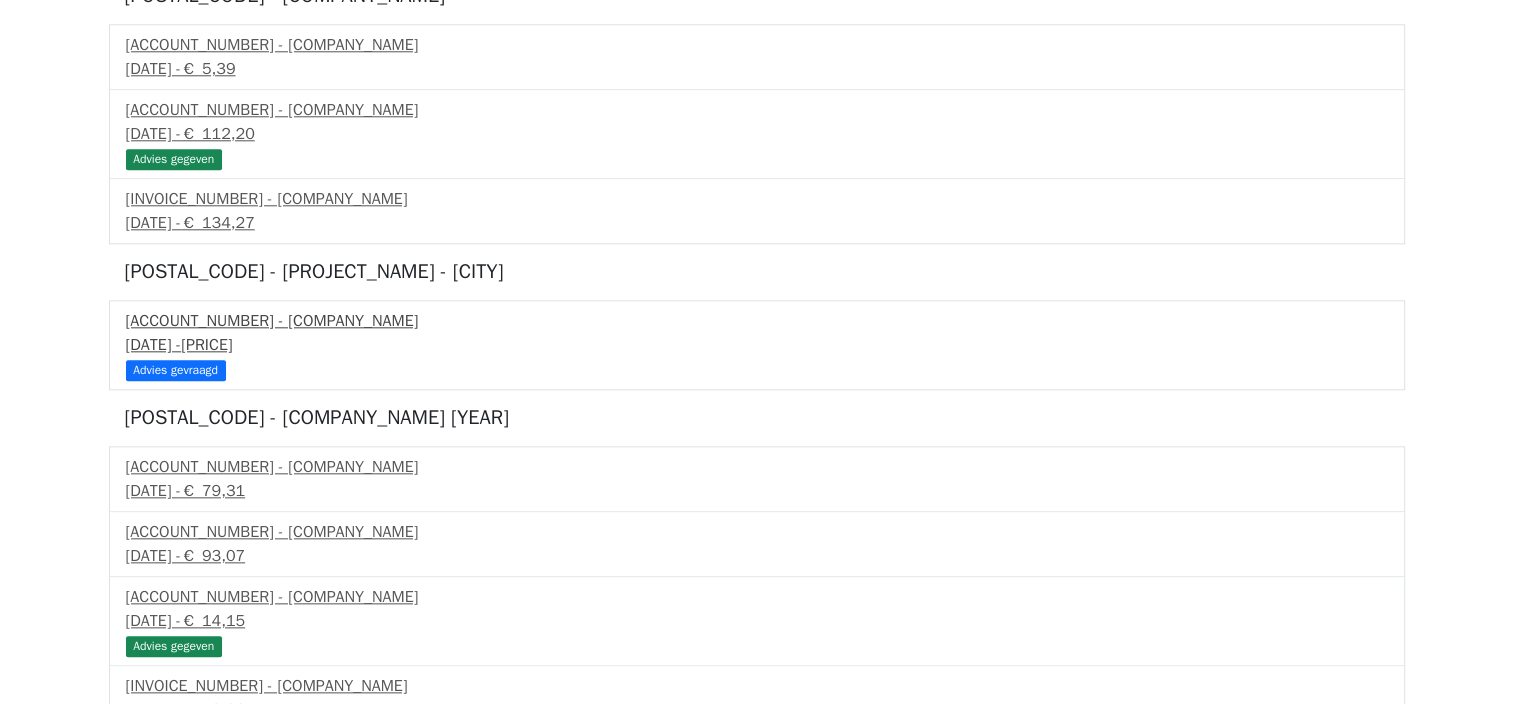 click on "[PRICE]" at bounding box center [206, 345] 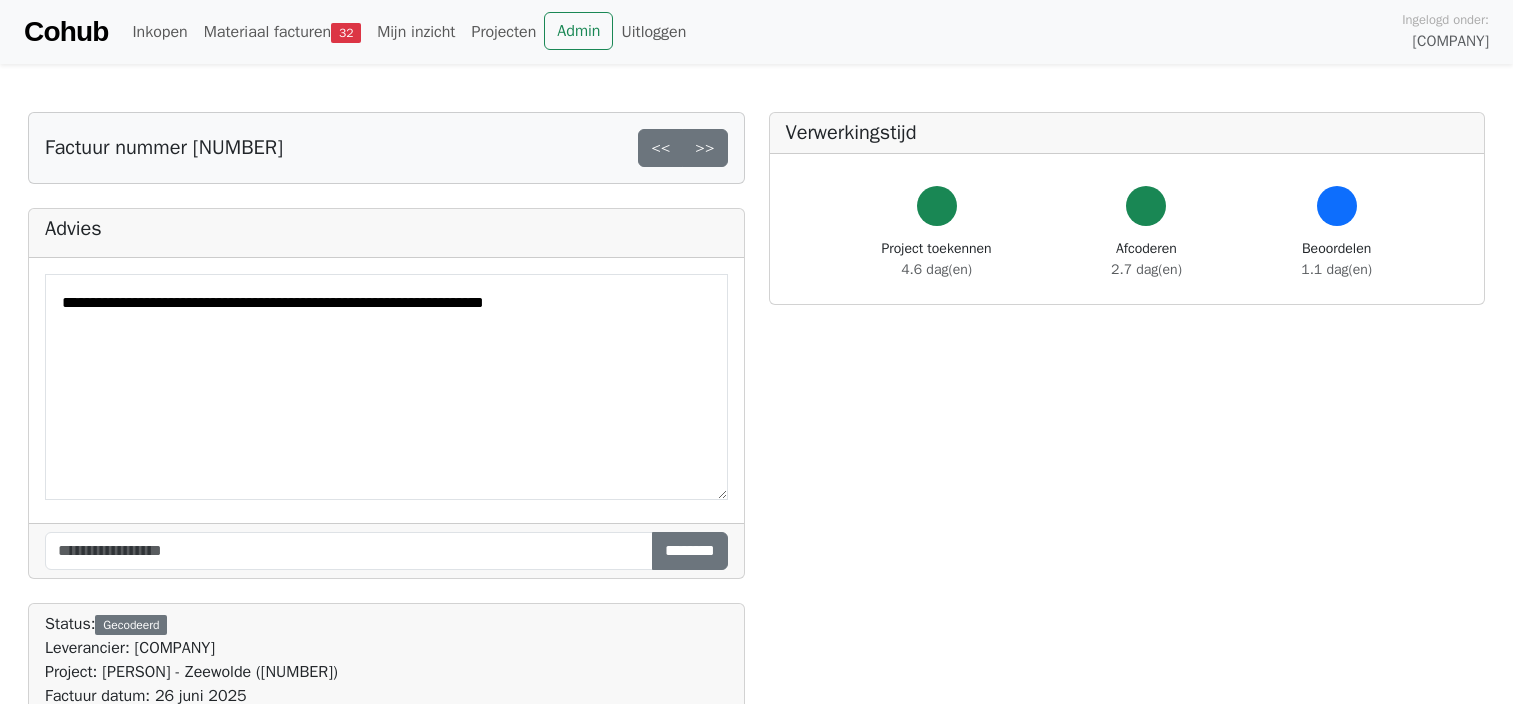 scroll, scrollTop: 0, scrollLeft: 0, axis: both 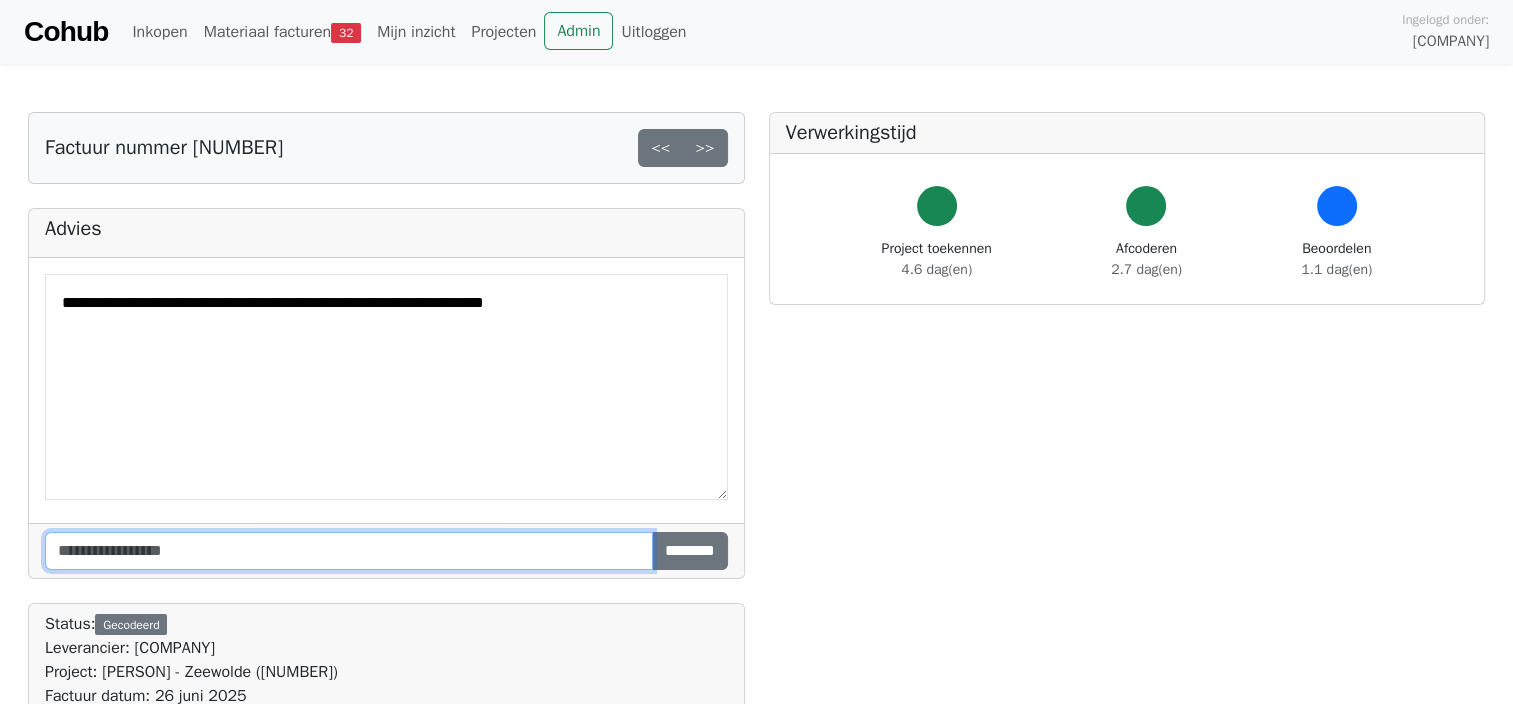 click at bounding box center [349, 551] 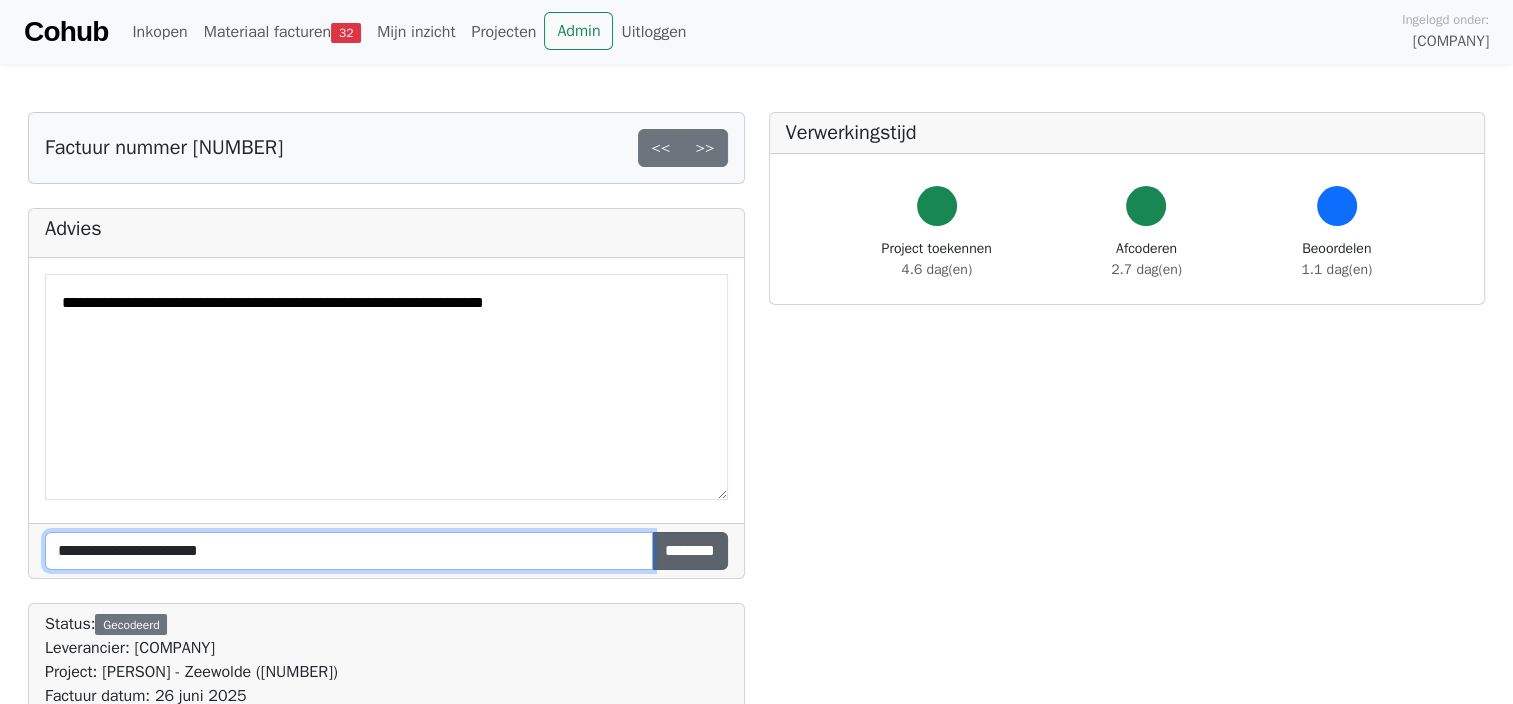 type on "**********" 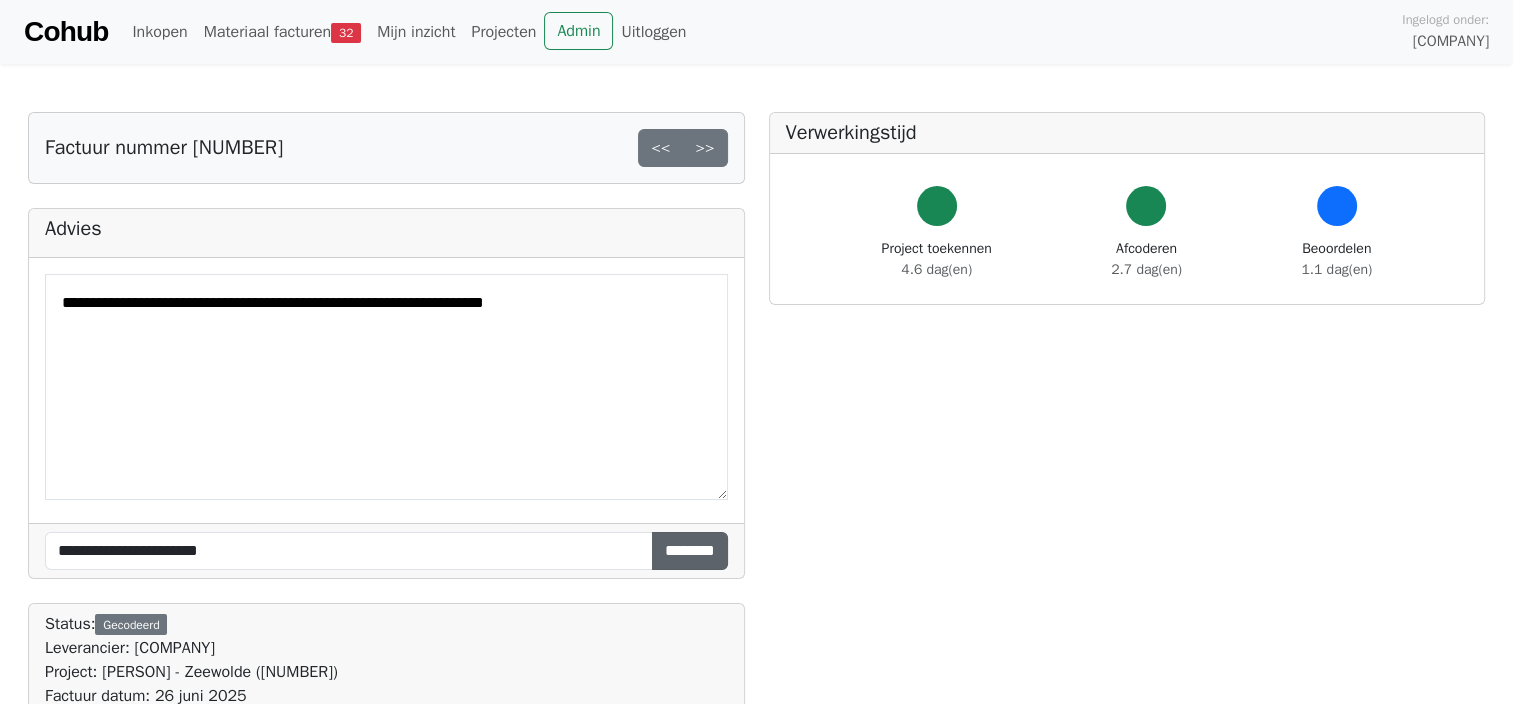 click on "********" at bounding box center [690, 551] 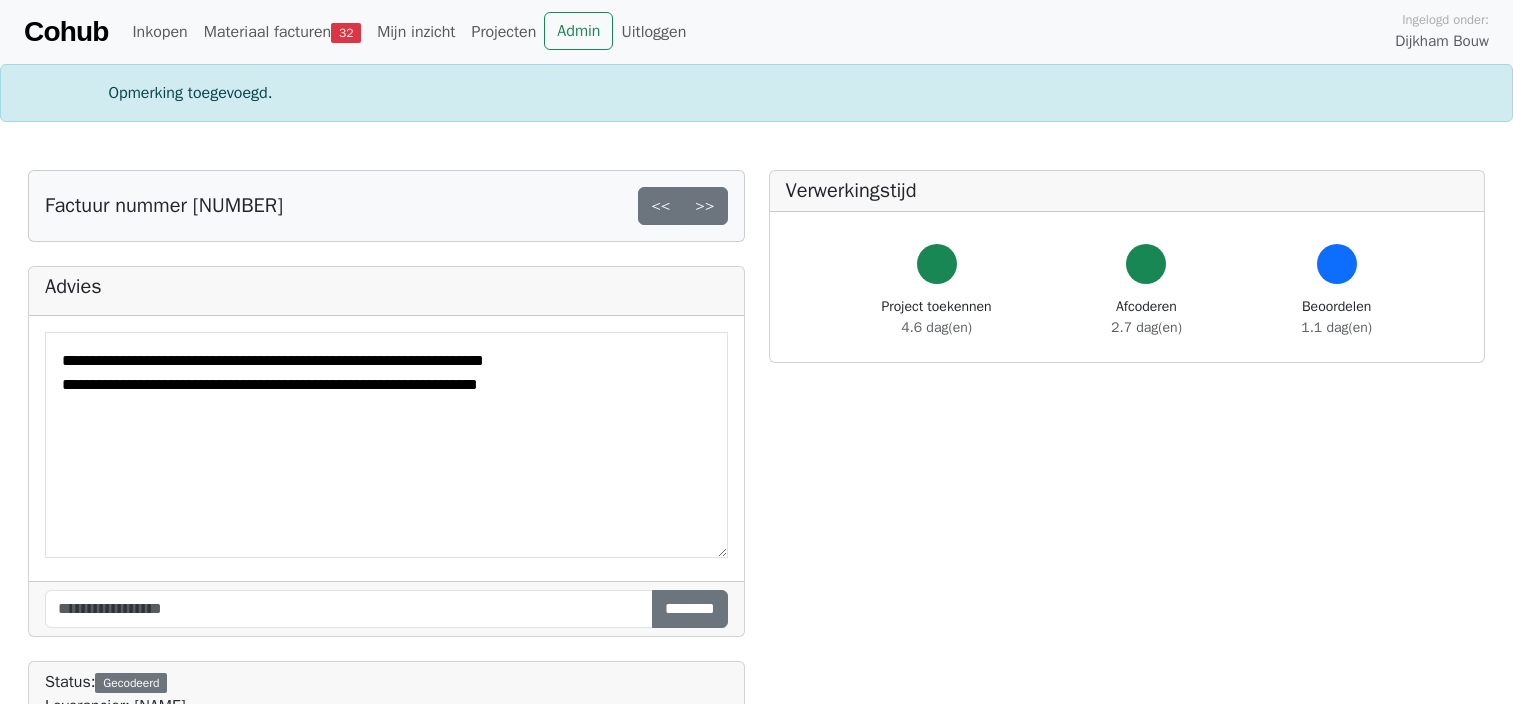scroll, scrollTop: 0, scrollLeft: 0, axis: both 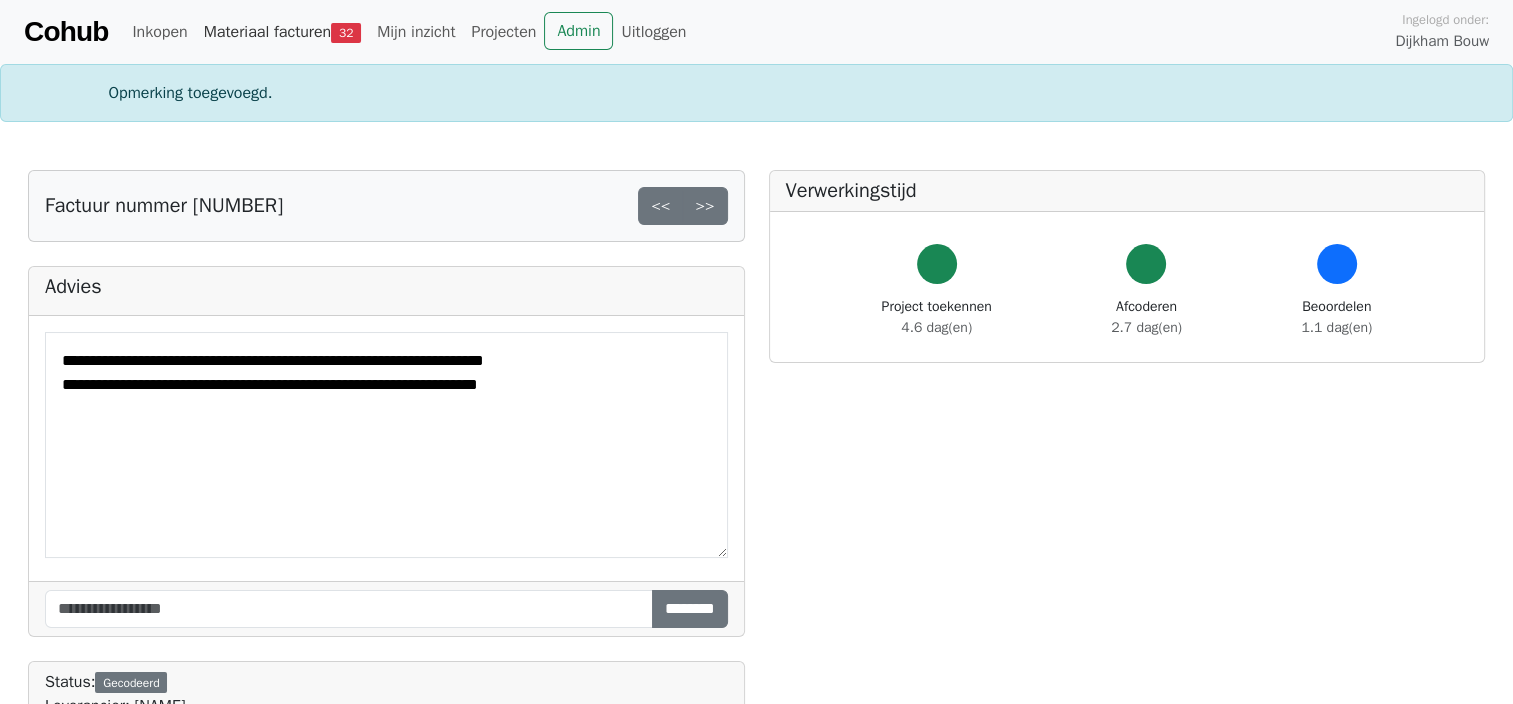 click on "Materiaal facturen  32" at bounding box center [282, 32] 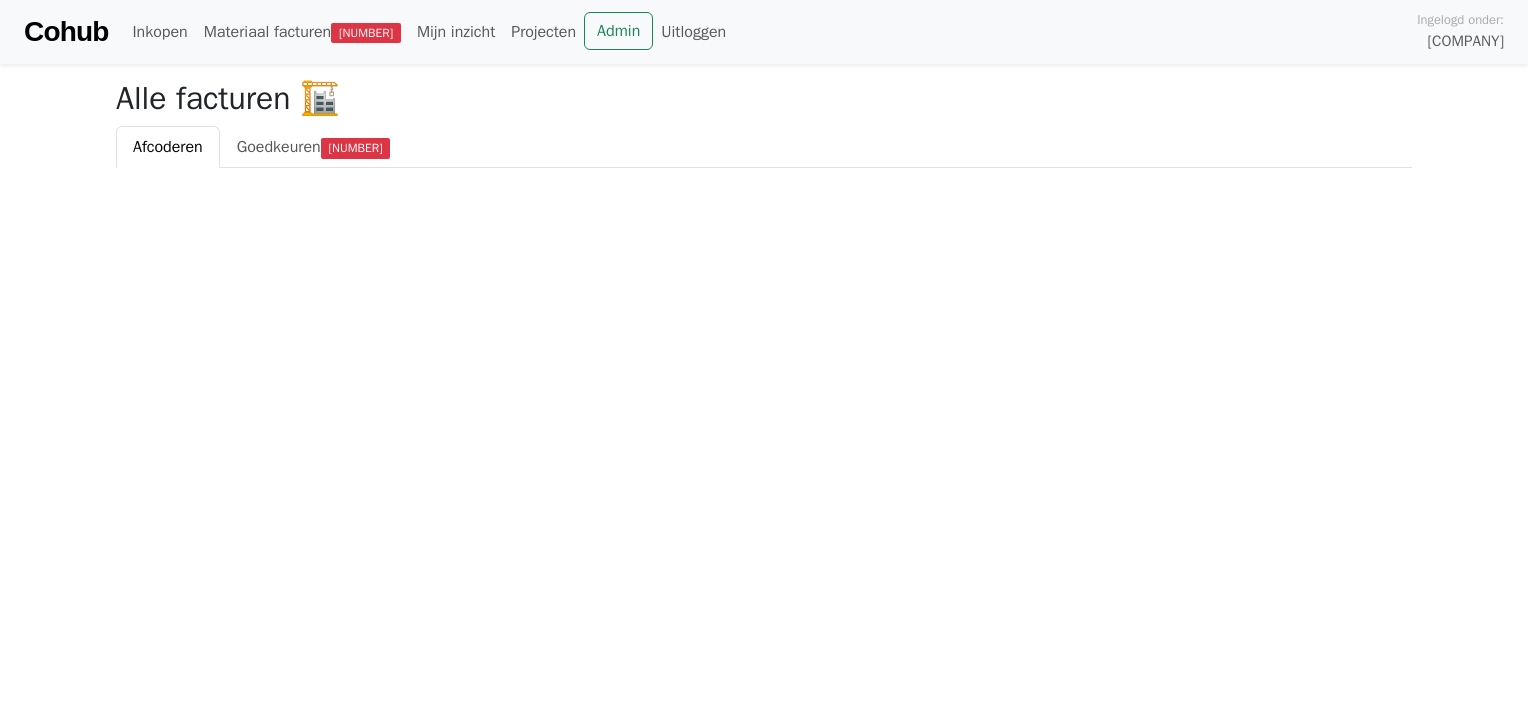 scroll, scrollTop: 0, scrollLeft: 0, axis: both 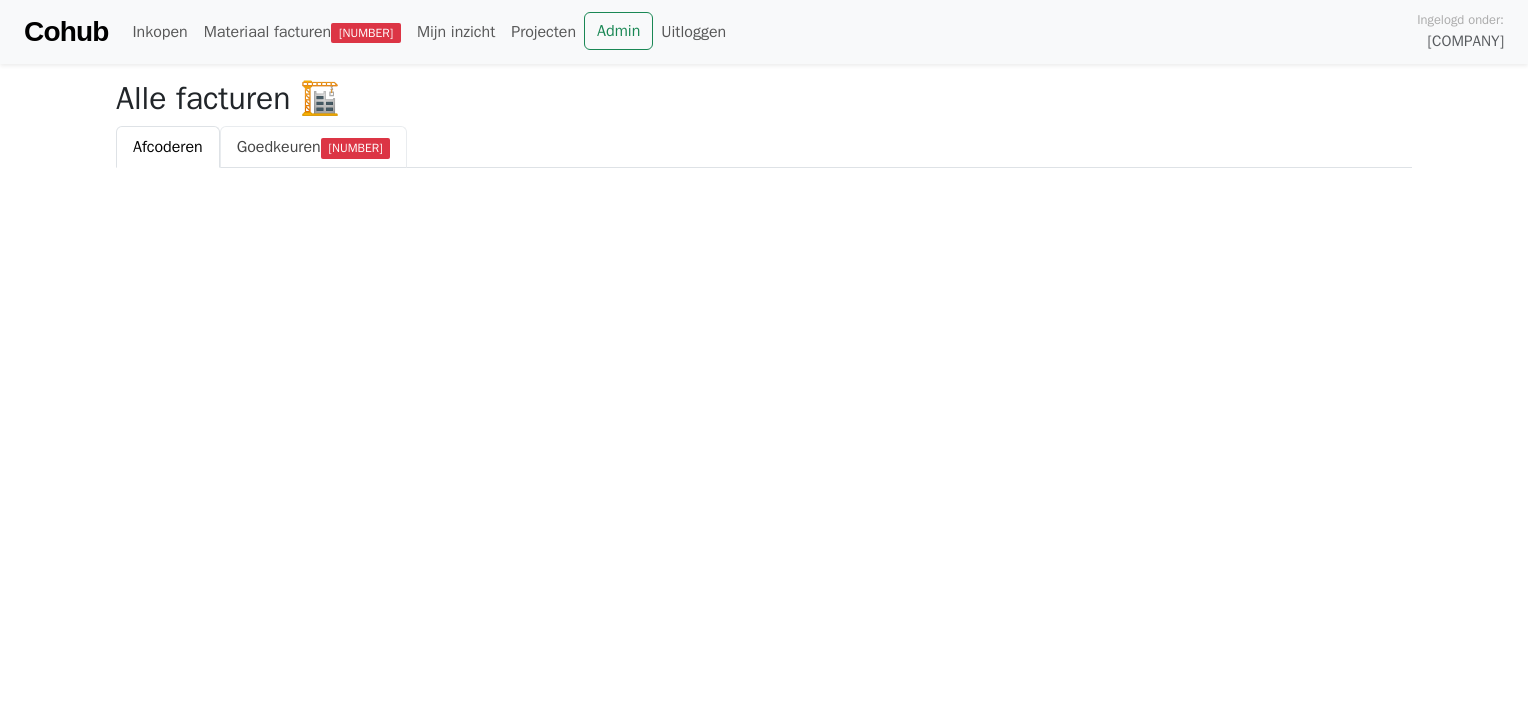 click on "Goedkeuren" at bounding box center [279, 147] 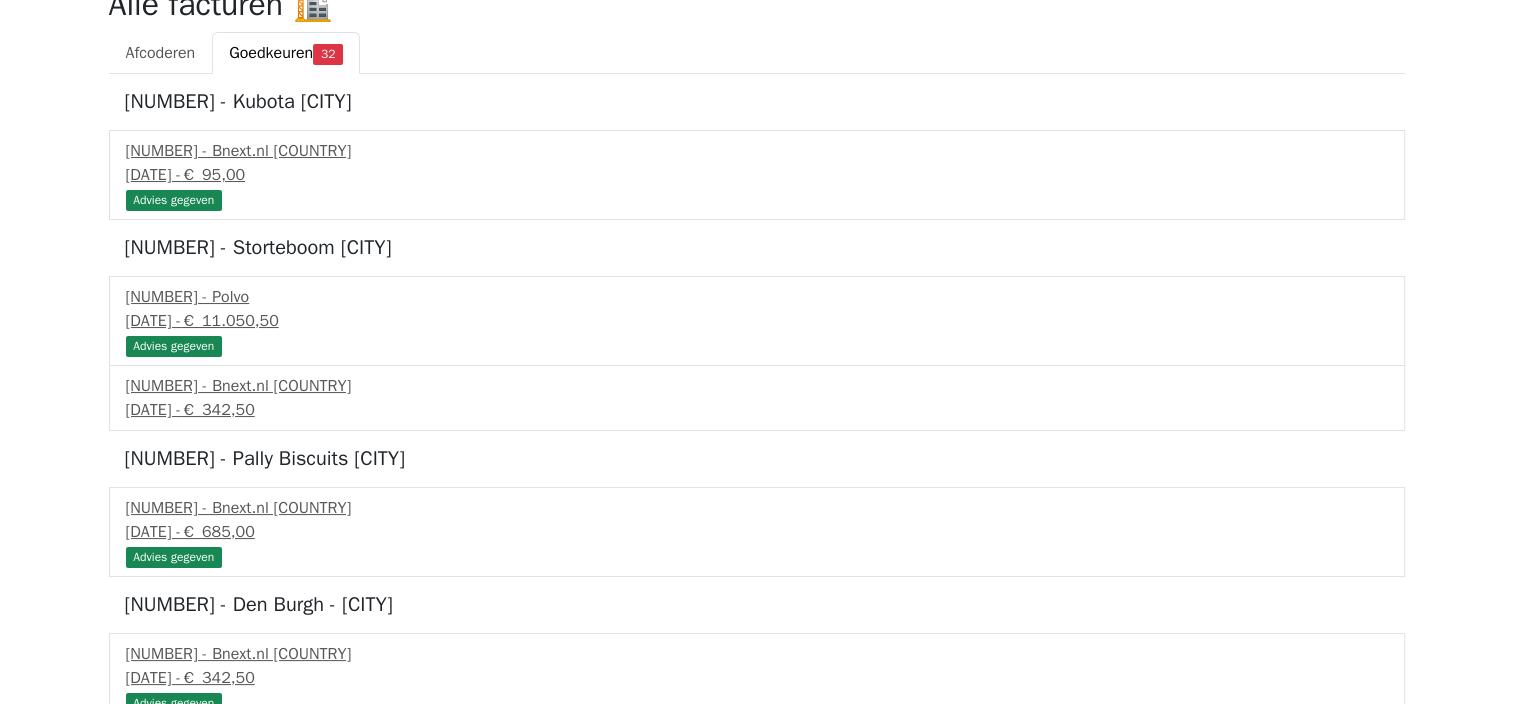 scroll, scrollTop: 0, scrollLeft: 0, axis: both 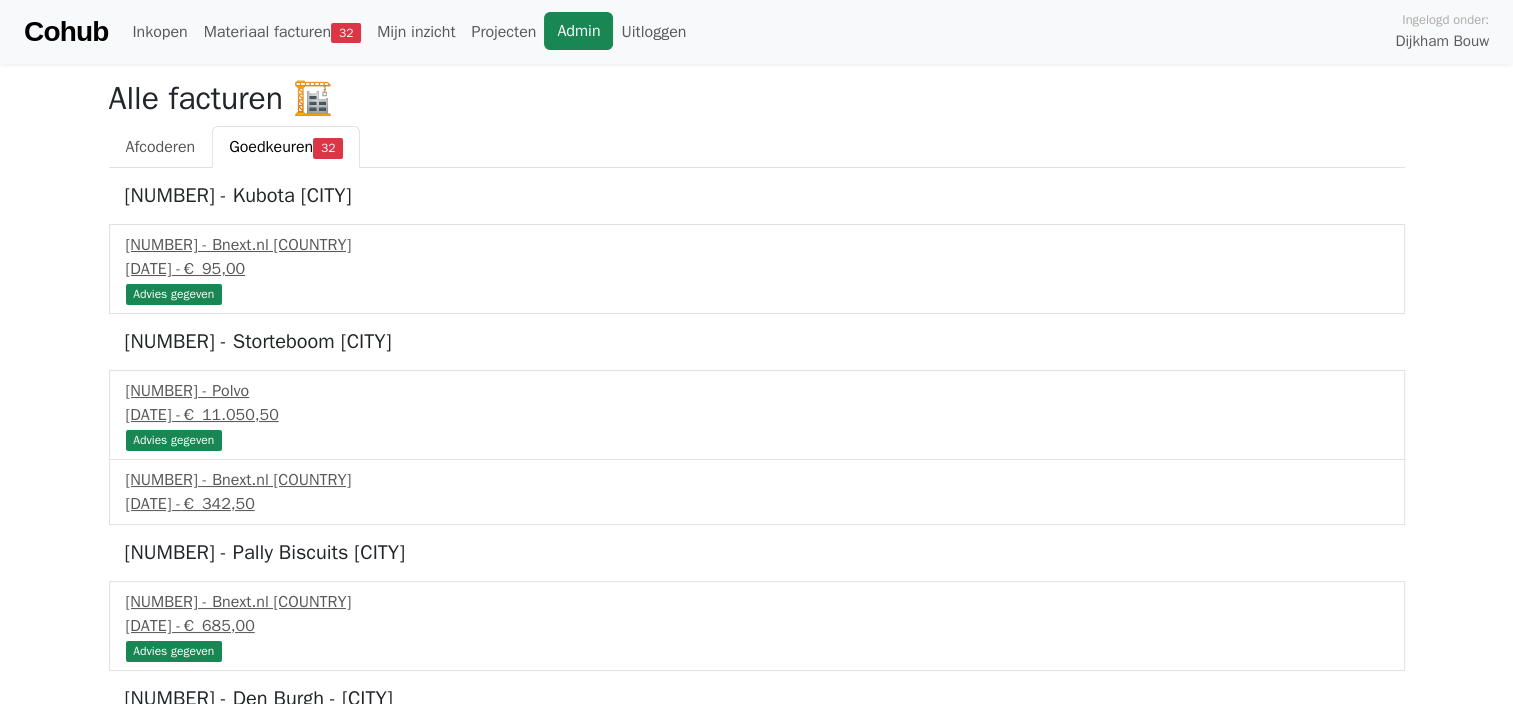 click on "Admin" at bounding box center (578, 31) 